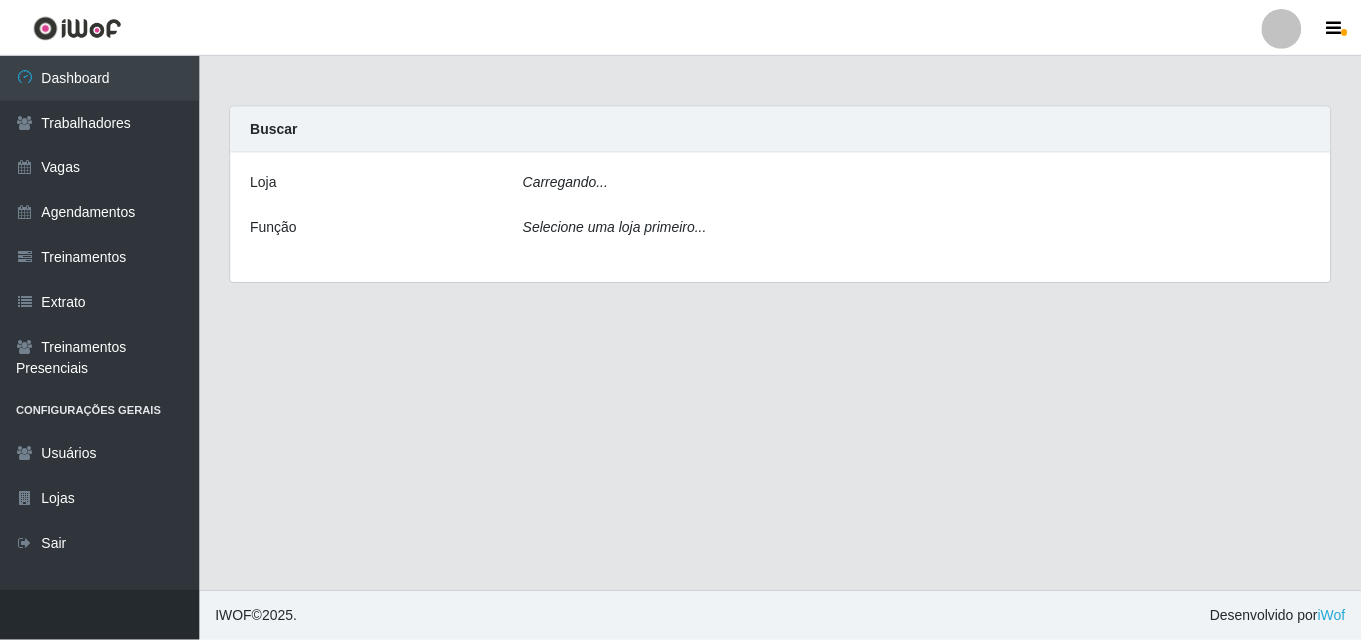 scroll, scrollTop: 0, scrollLeft: 0, axis: both 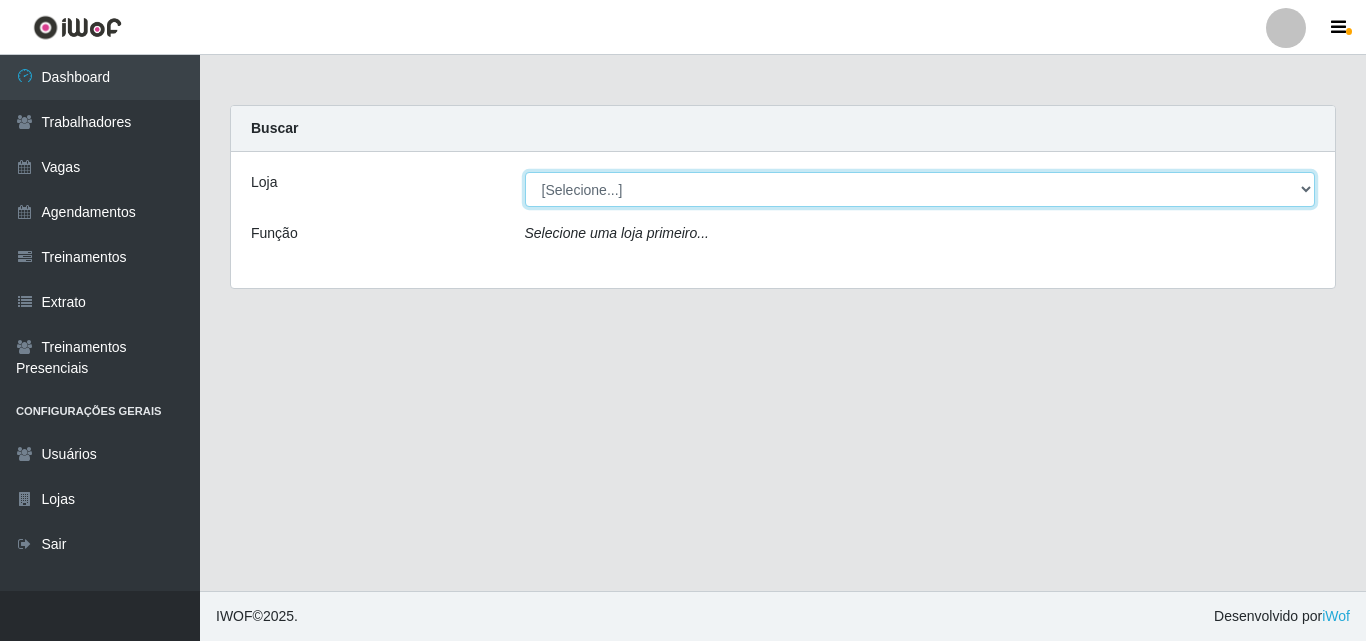 click on "[Selecione...] Bemais Supermercados - B5 Anatólia" at bounding box center (920, 189) 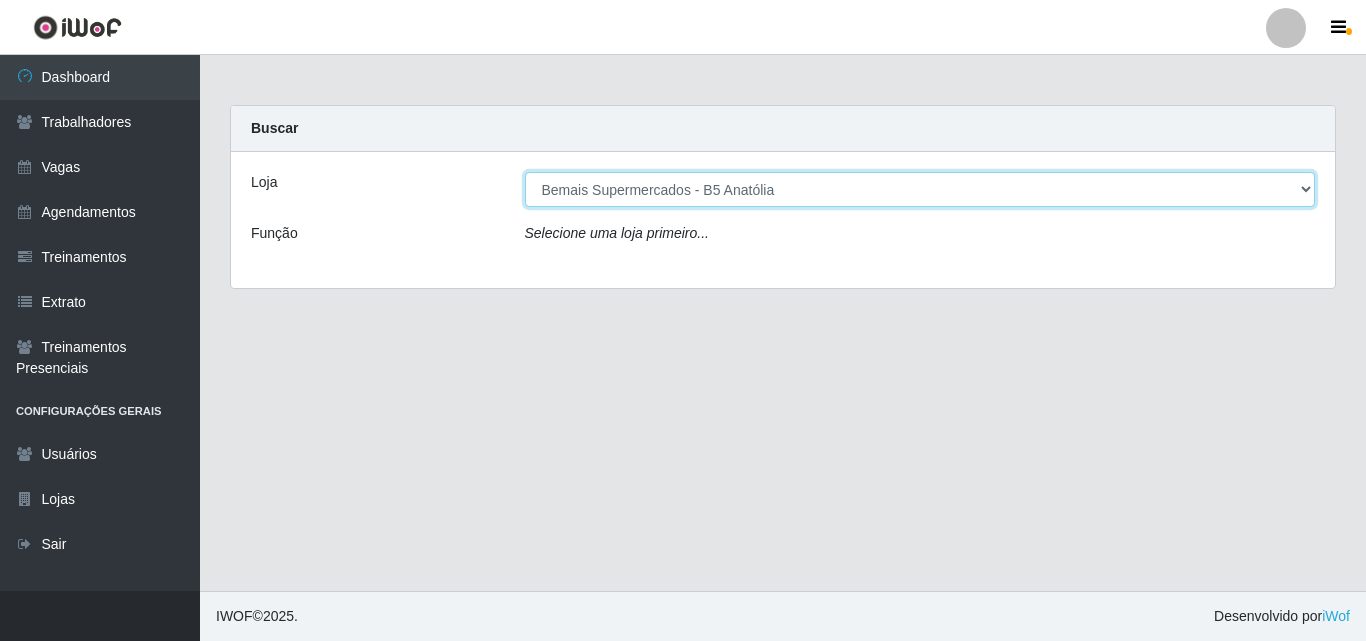 click on "[Selecione...] Bemais Supermercados - B5 Anatólia" at bounding box center [920, 189] 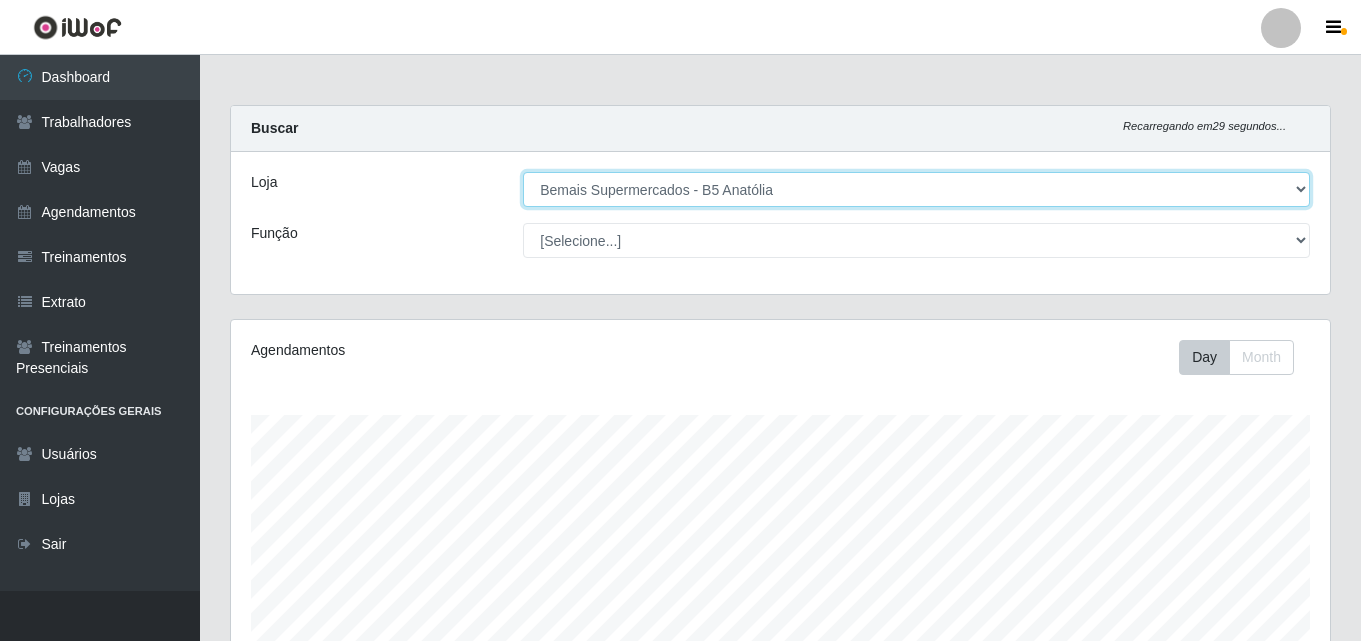 scroll, scrollTop: 999585, scrollLeft: 998901, axis: both 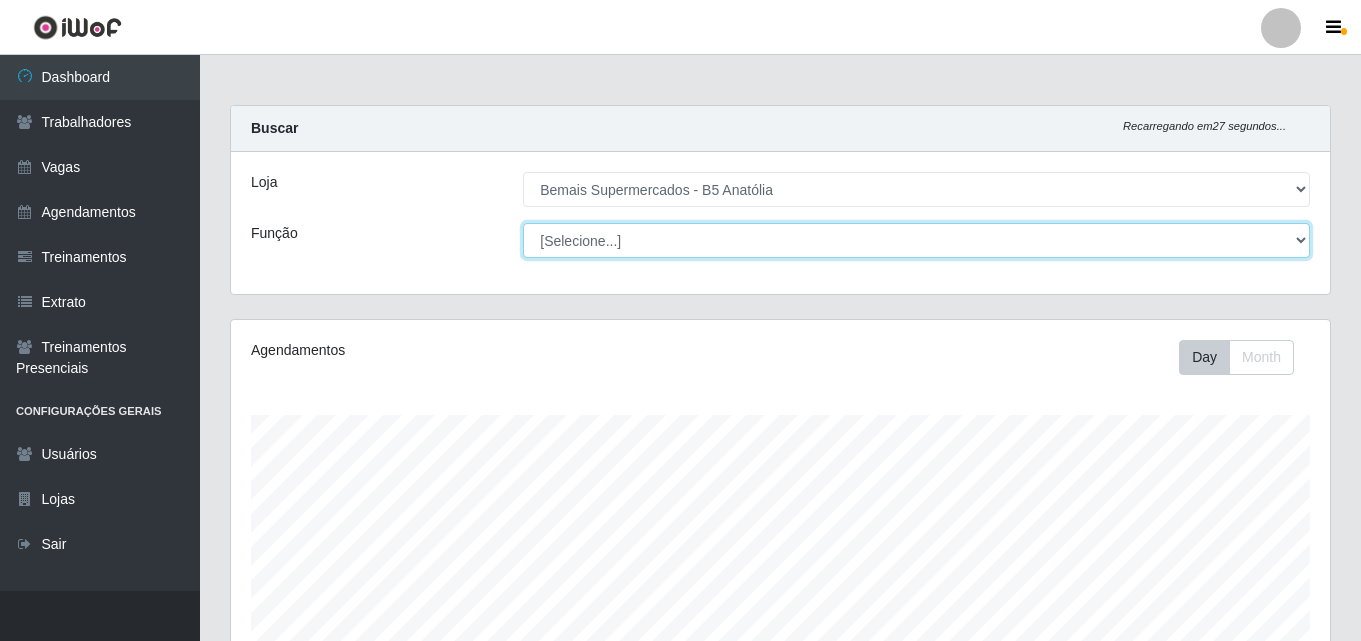 click on "[Selecione...] ASG ASG + ASG ++ Auxiliar de Estacionamento Auxiliar de Estacionamento + Auxiliar de Estacionamento ++ Balconista de Açougue  Balconista de Açougue + Balconista de Açougue ++ Embalador Embalador + Embalador ++ Operador de Caixa Operador de Caixa + Operador de Caixa ++ Repositor  Repositor + Repositor ++" at bounding box center [916, 240] 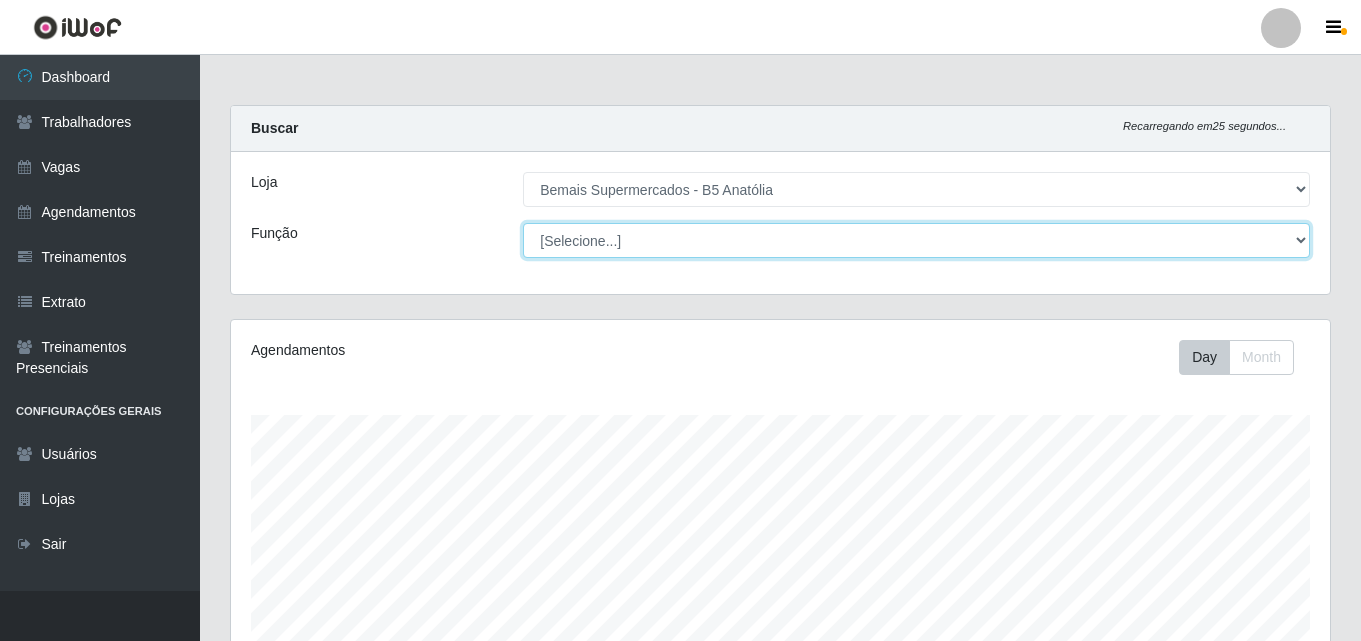 select on "82" 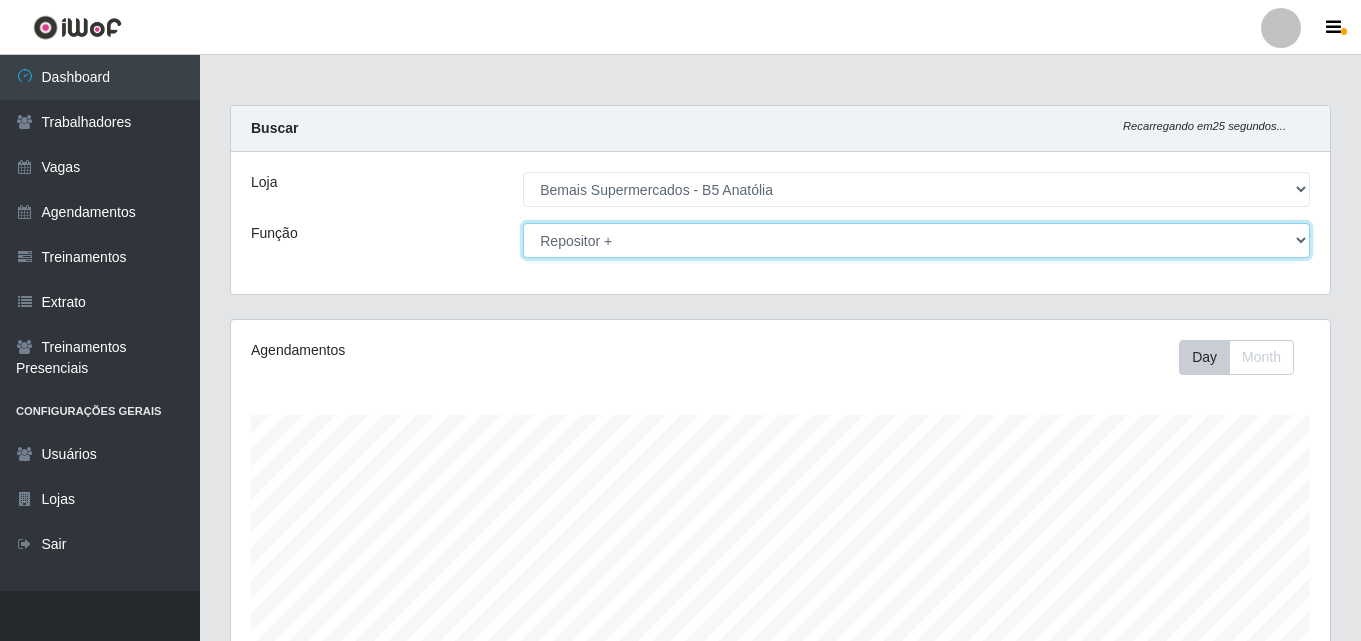 click on "[Selecione...] ASG ASG + ASG ++ Auxiliar de Estacionamento Auxiliar de Estacionamento + Auxiliar de Estacionamento ++ Balconista de Açougue  Balconista de Açougue + Balconista de Açougue ++ Embalador Embalador + Embalador ++ Operador de Caixa Operador de Caixa + Operador de Caixa ++ Repositor  Repositor + Repositor ++" at bounding box center (916, 240) 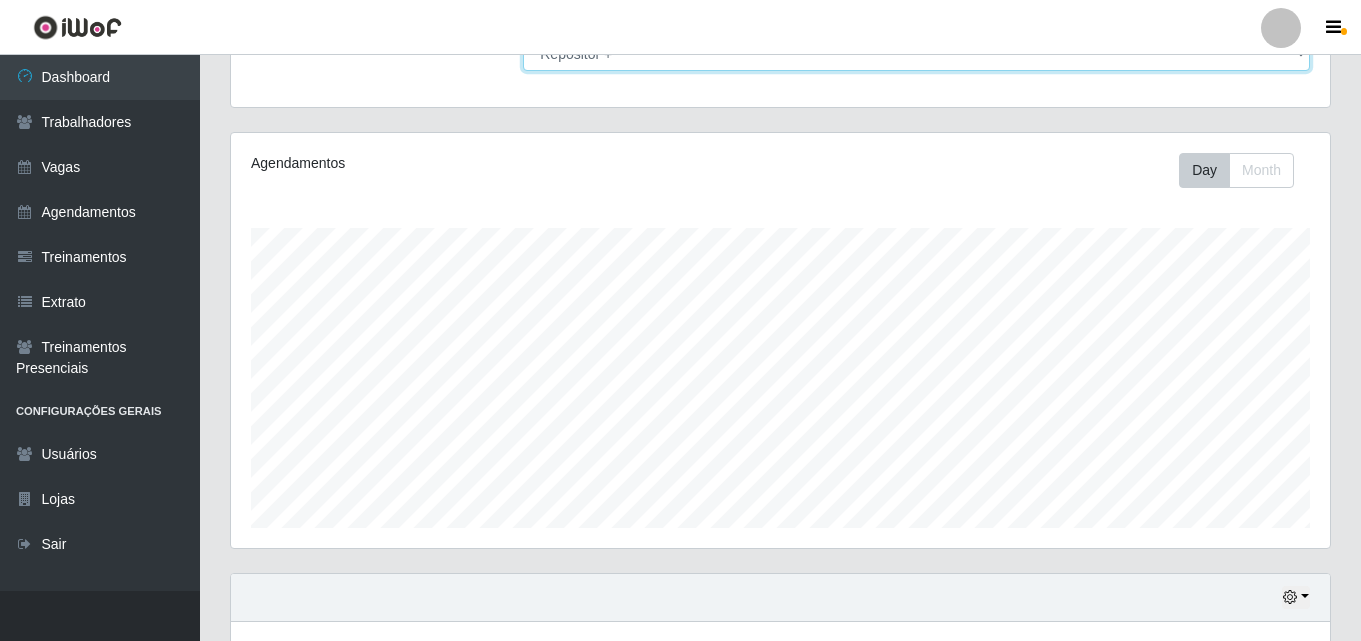 scroll, scrollTop: 331, scrollLeft: 0, axis: vertical 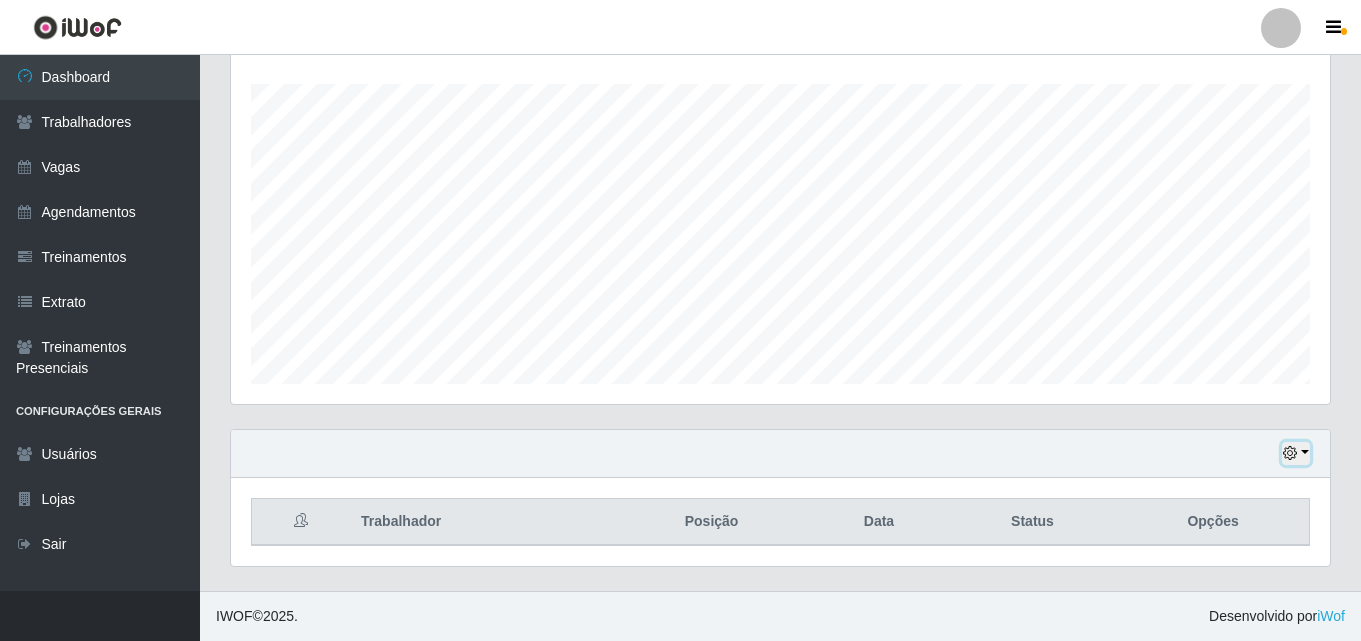 click at bounding box center [1296, 453] 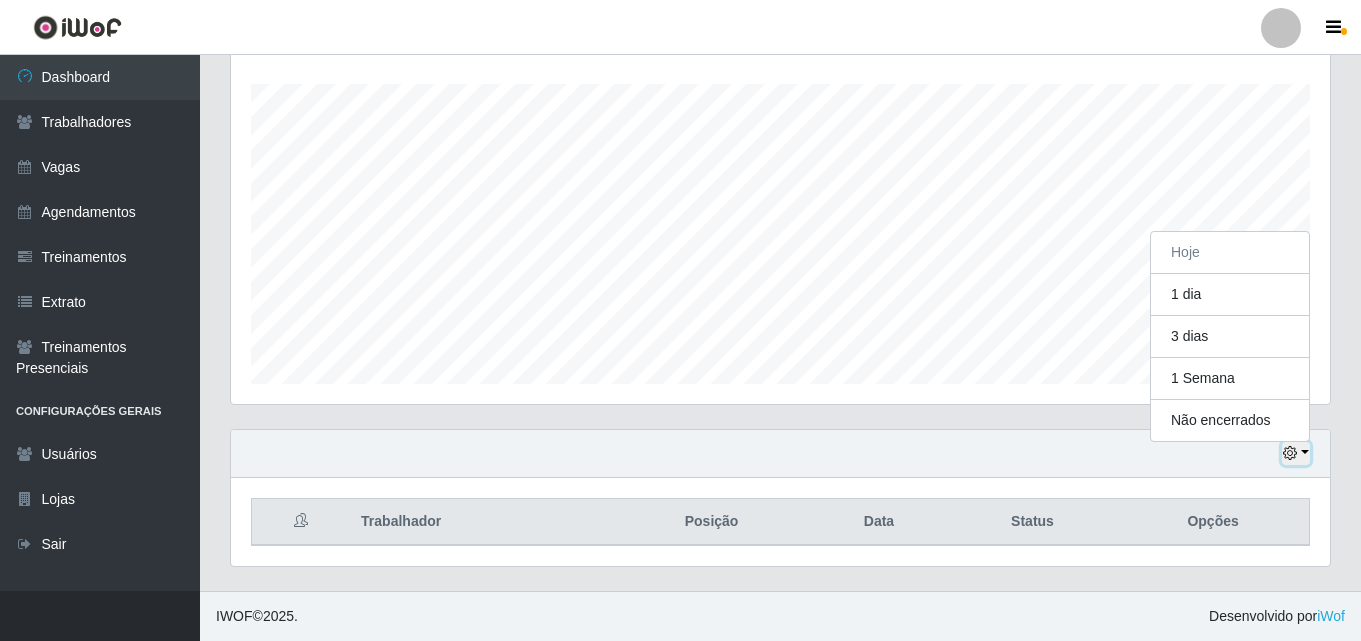 scroll, scrollTop: 415, scrollLeft: 1099, axis: both 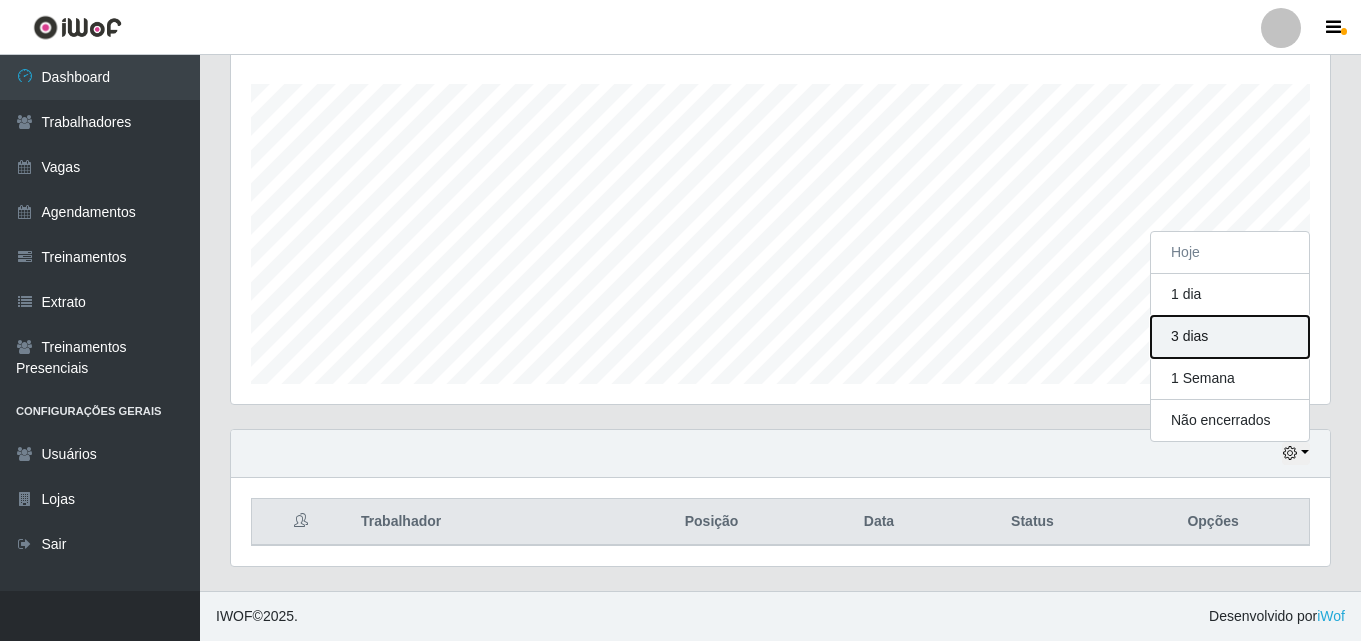 click on "3 dias" at bounding box center [1230, 337] 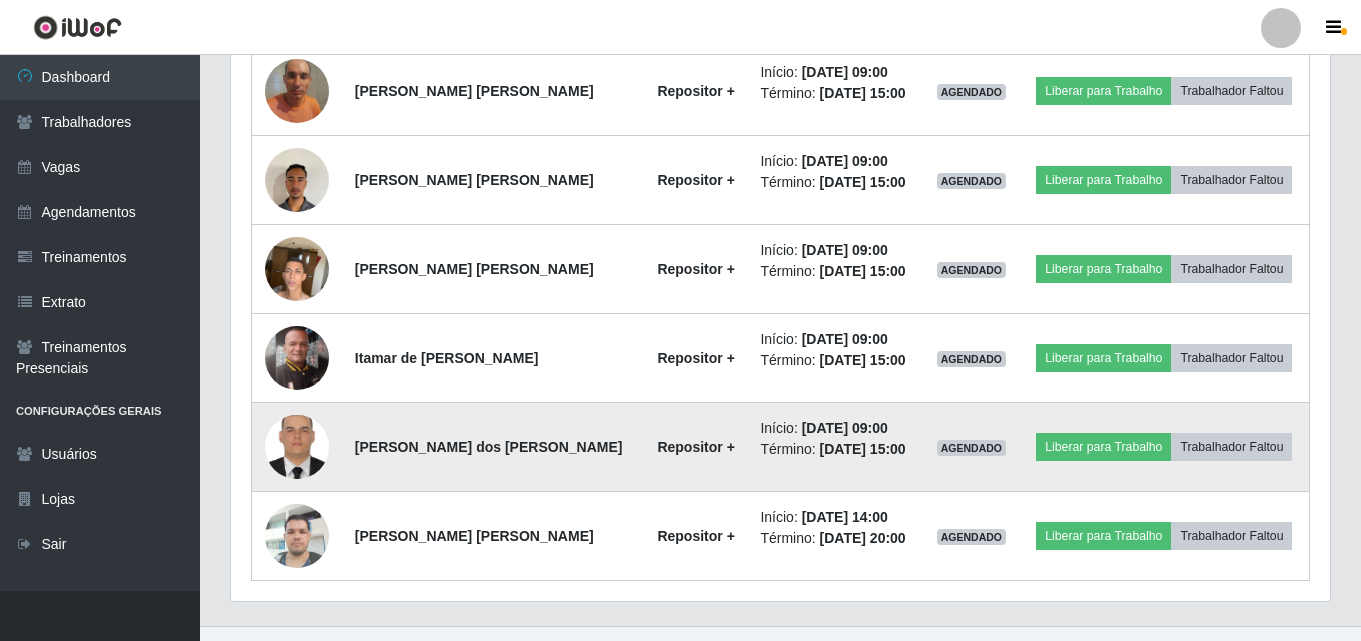 scroll, scrollTop: 954, scrollLeft: 0, axis: vertical 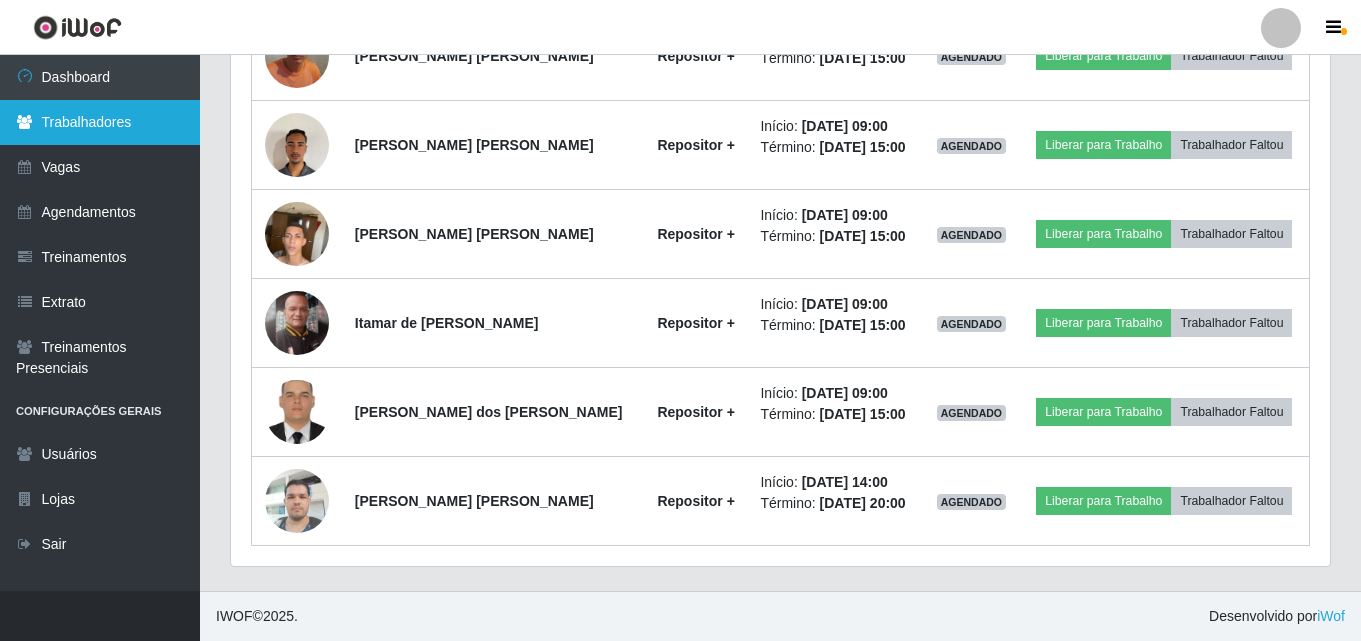 click on "Trabalhadores" at bounding box center [100, 122] 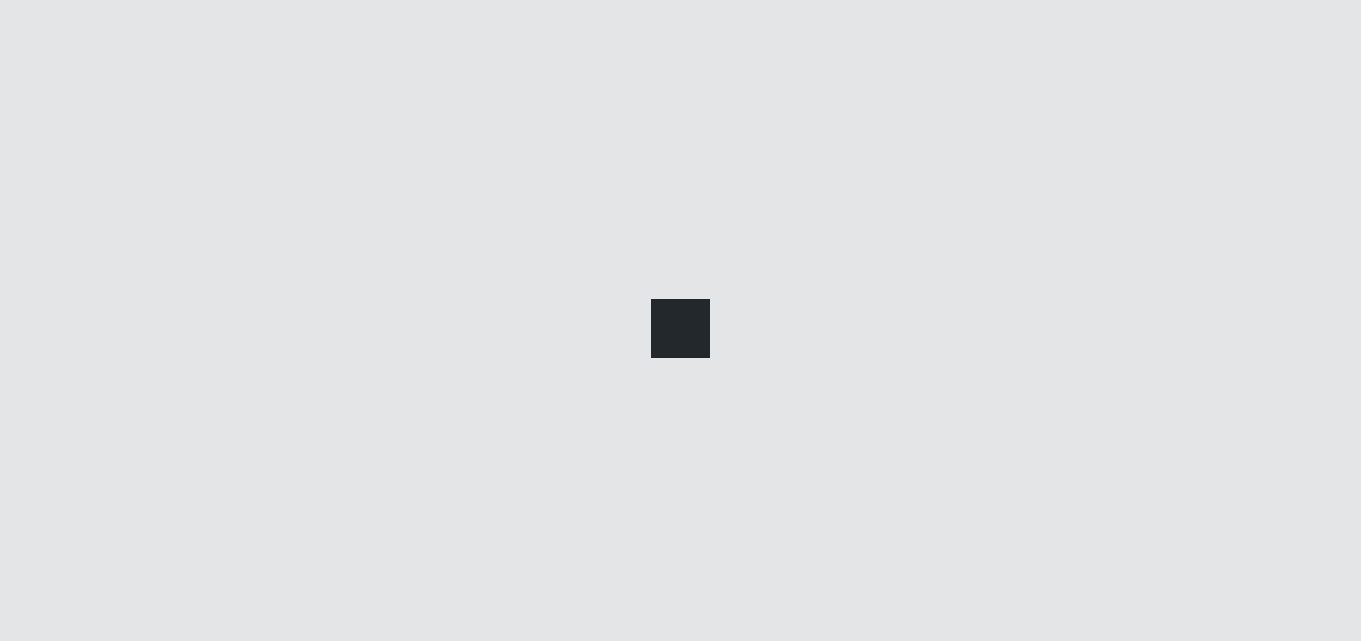scroll, scrollTop: 0, scrollLeft: 0, axis: both 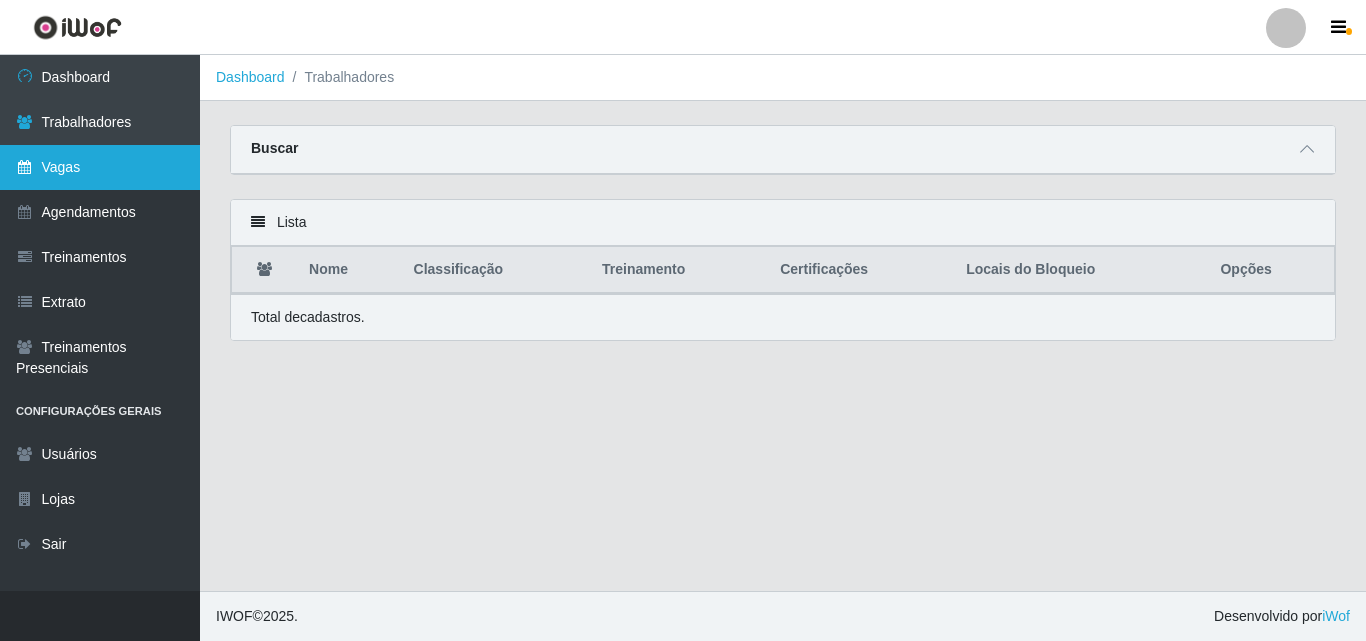 click on "Vagas" at bounding box center (100, 167) 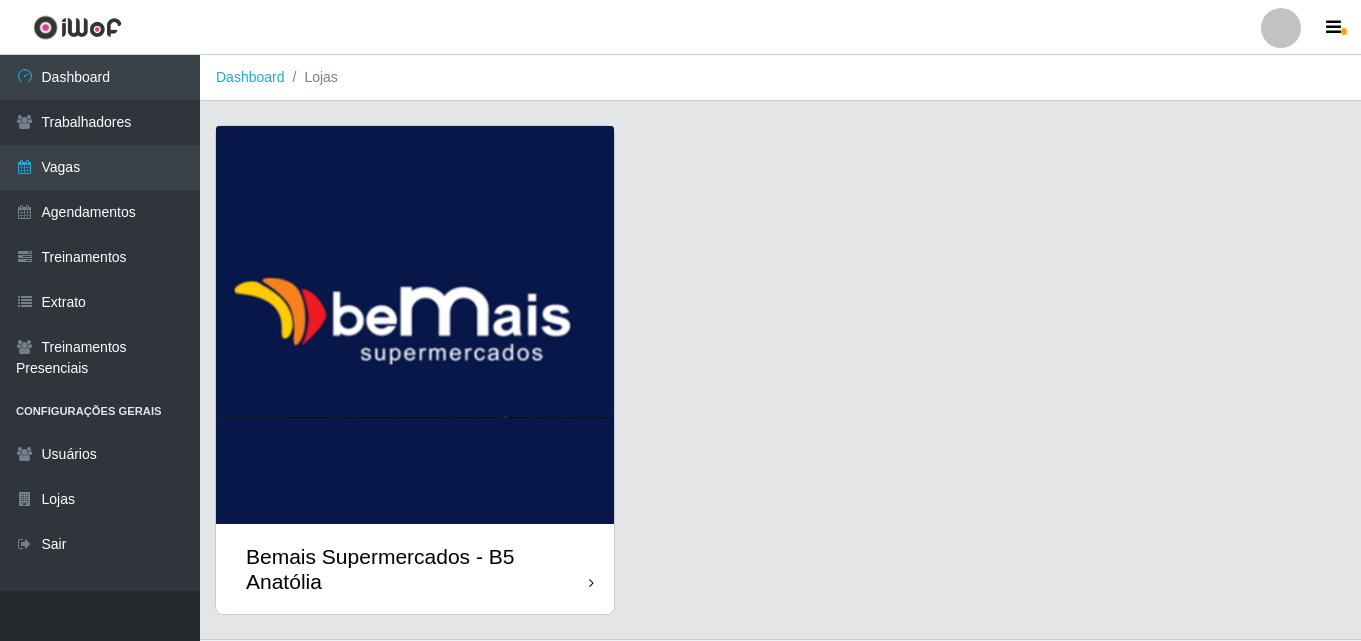 click at bounding box center (591, 583) 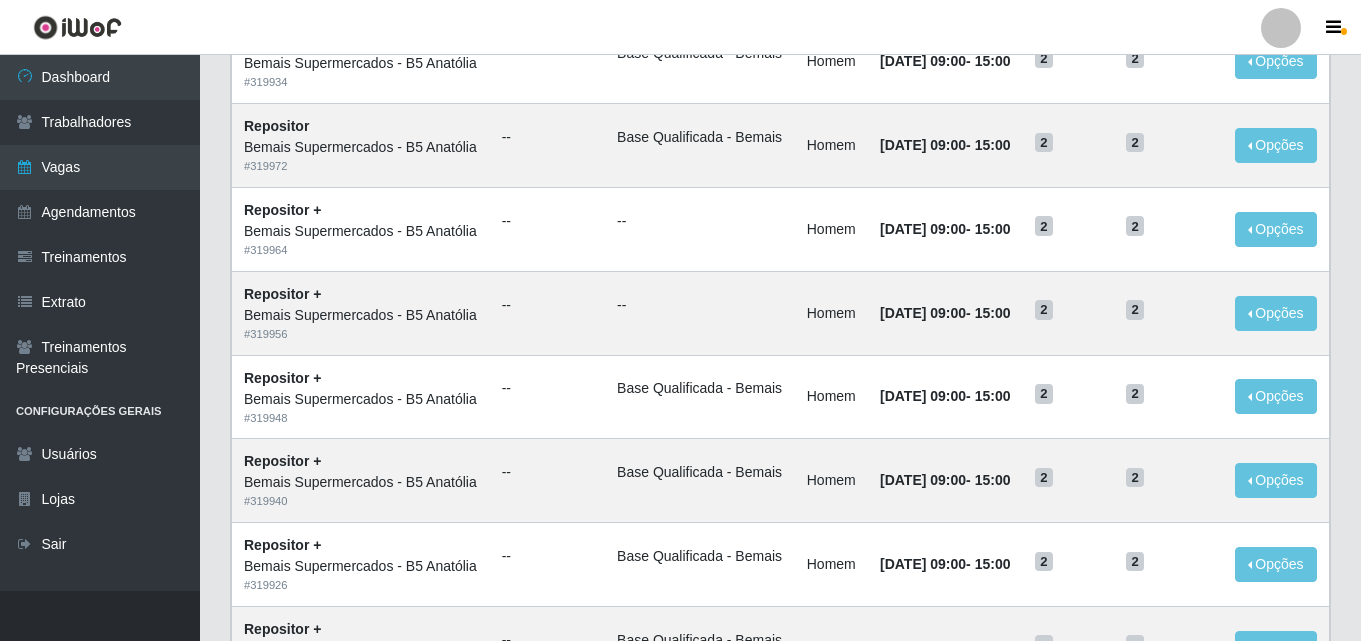 scroll, scrollTop: 1369, scrollLeft: 0, axis: vertical 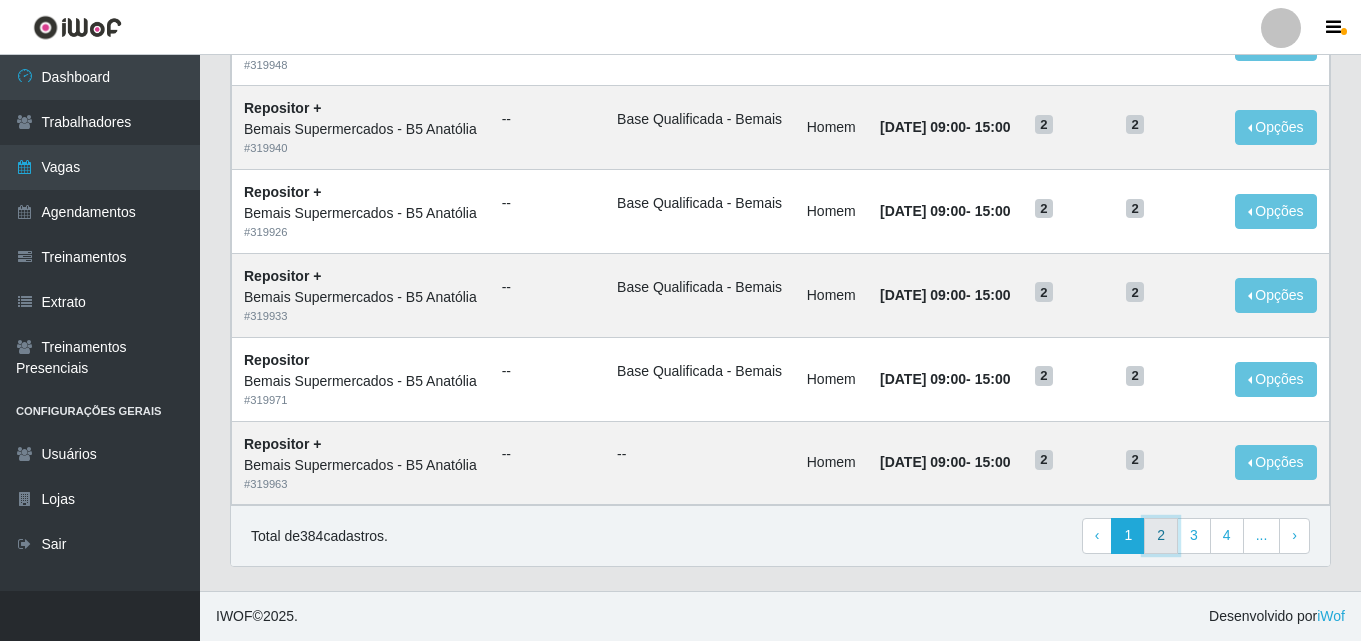 click on "2" at bounding box center (1161, 536) 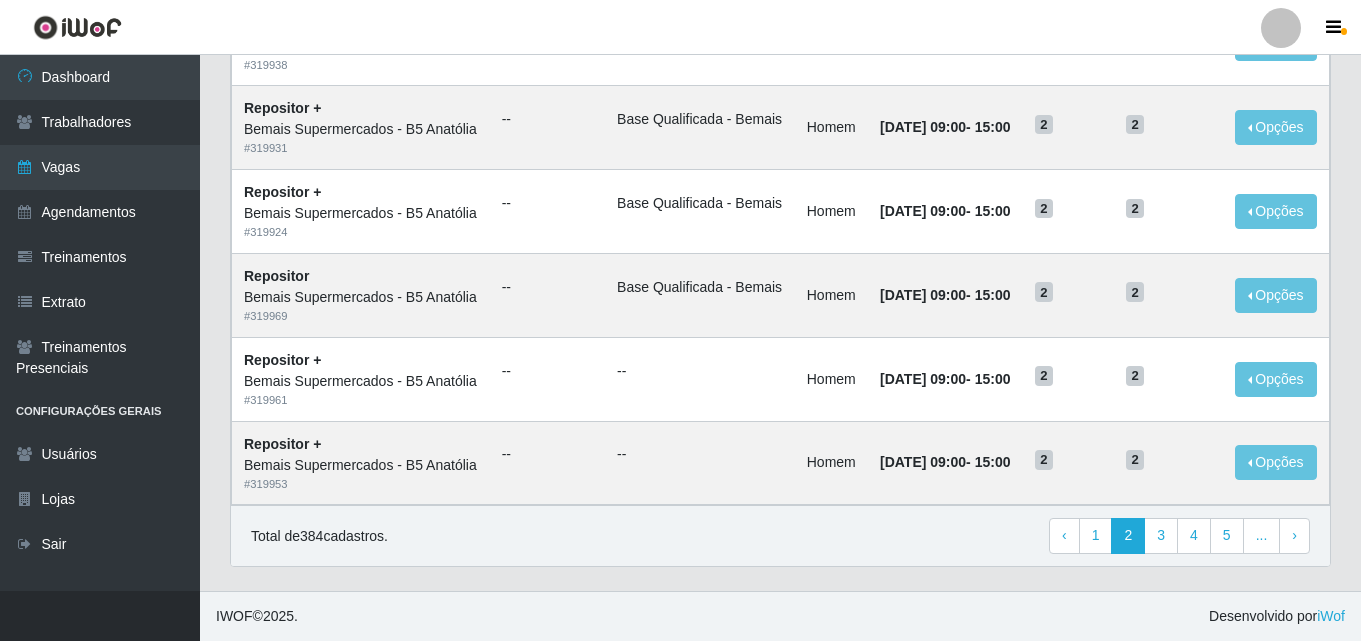 scroll, scrollTop: 1369, scrollLeft: 0, axis: vertical 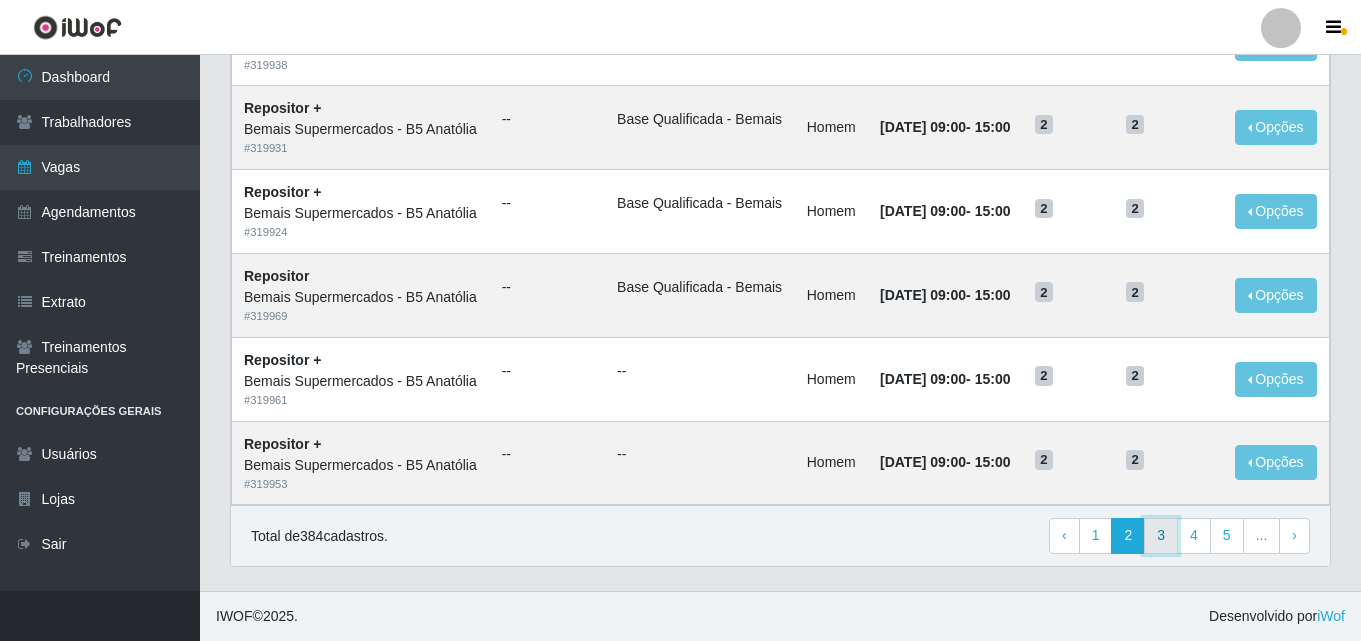click on "3" at bounding box center [1161, 536] 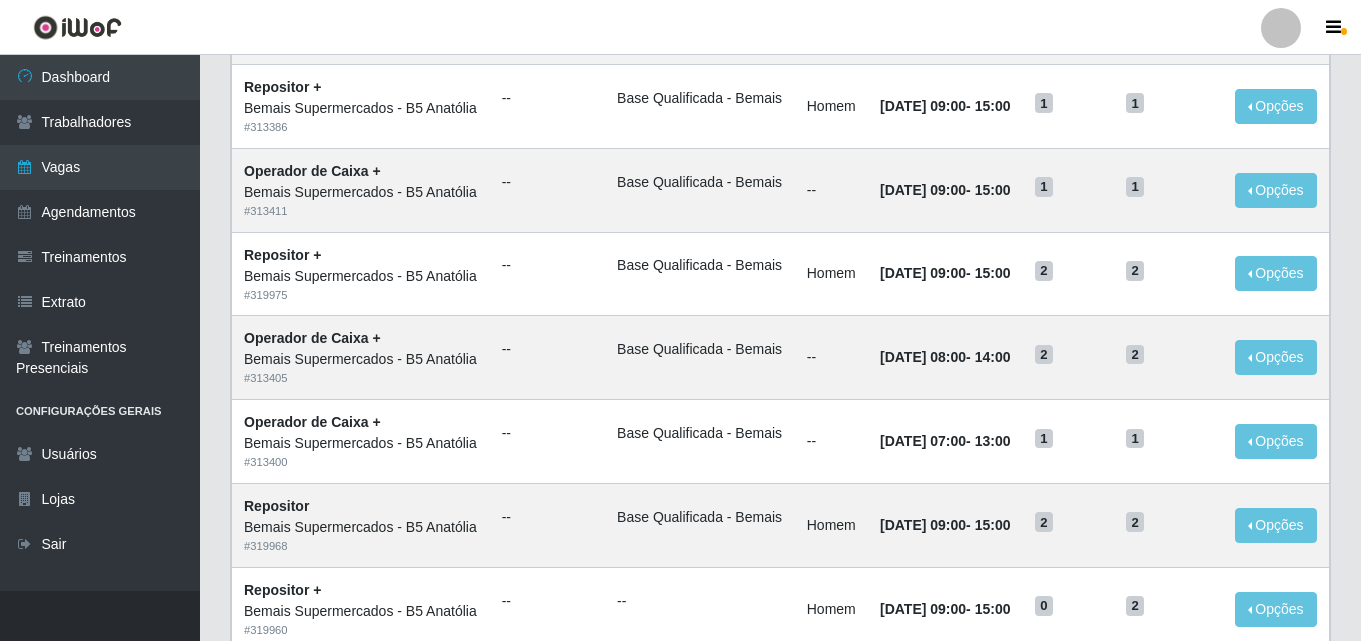 scroll, scrollTop: 1369, scrollLeft: 0, axis: vertical 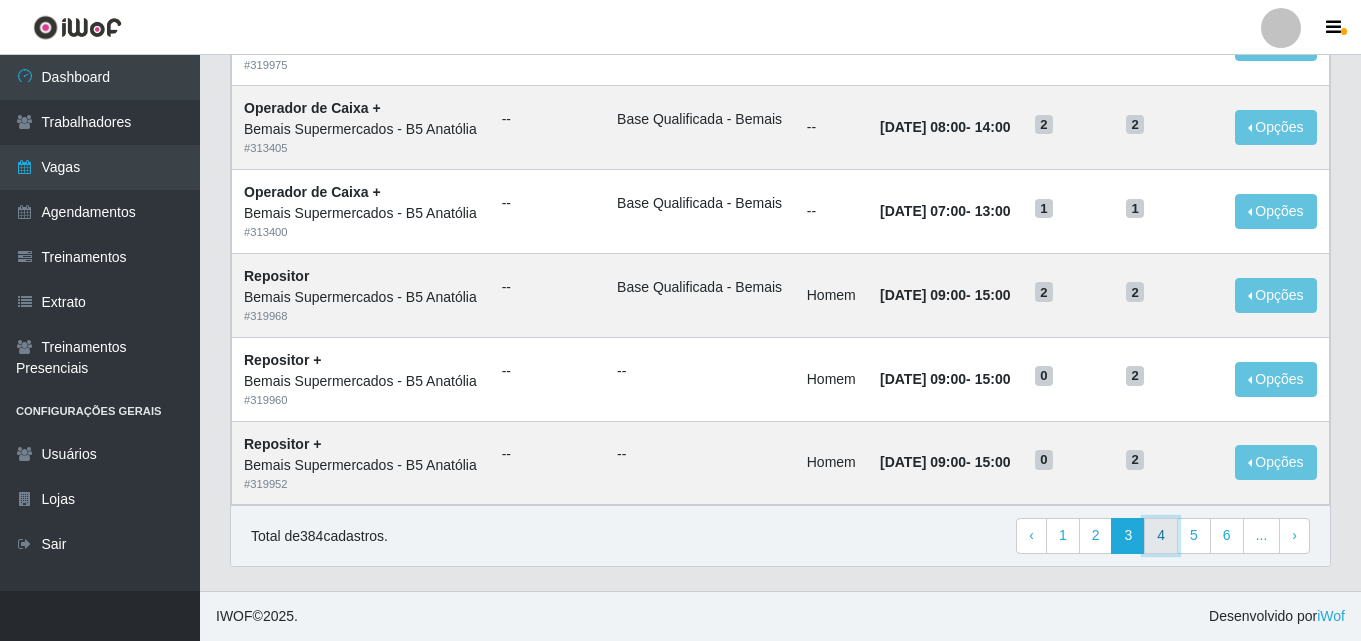 click on "4" at bounding box center (1161, 536) 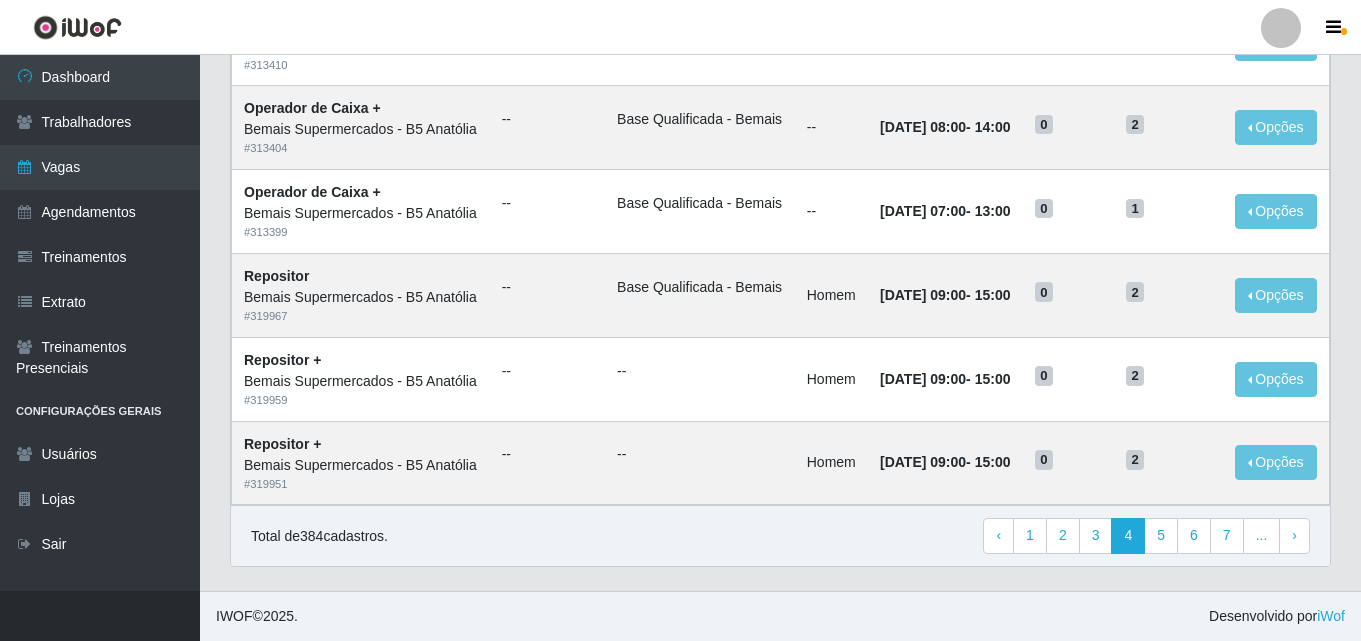 scroll, scrollTop: 1369, scrollLeft: 0, axis: vertical 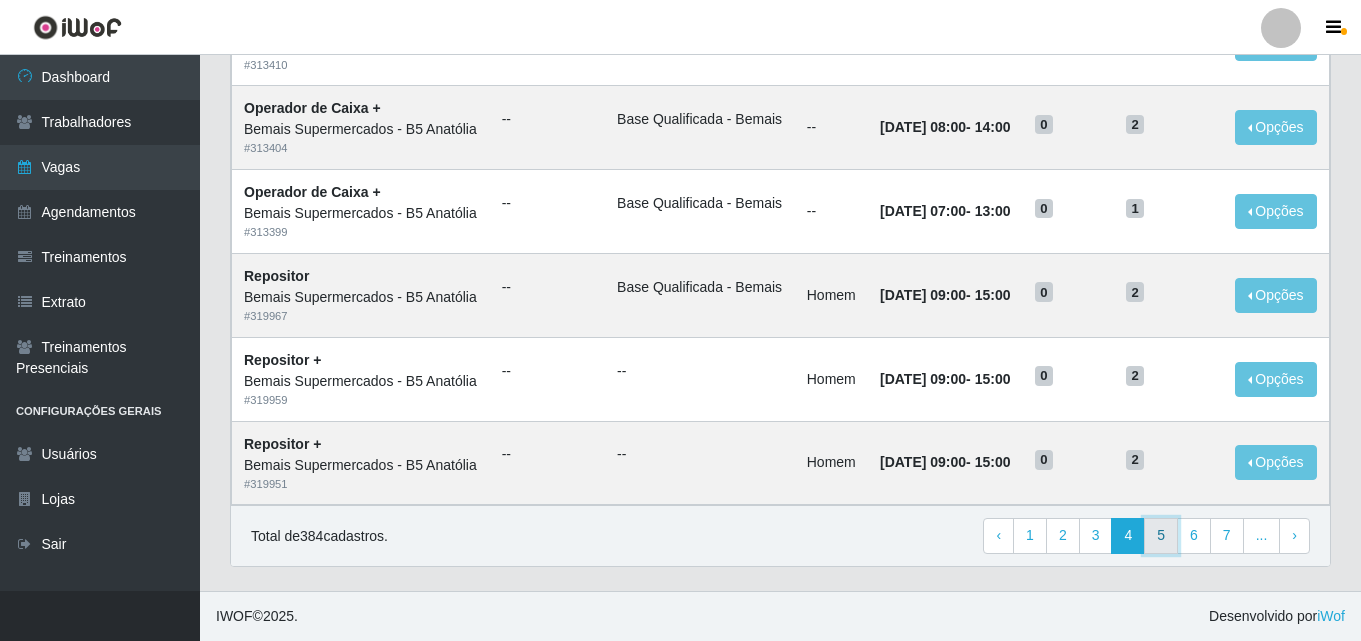 click on "5" at bounding box center (1161, 536) 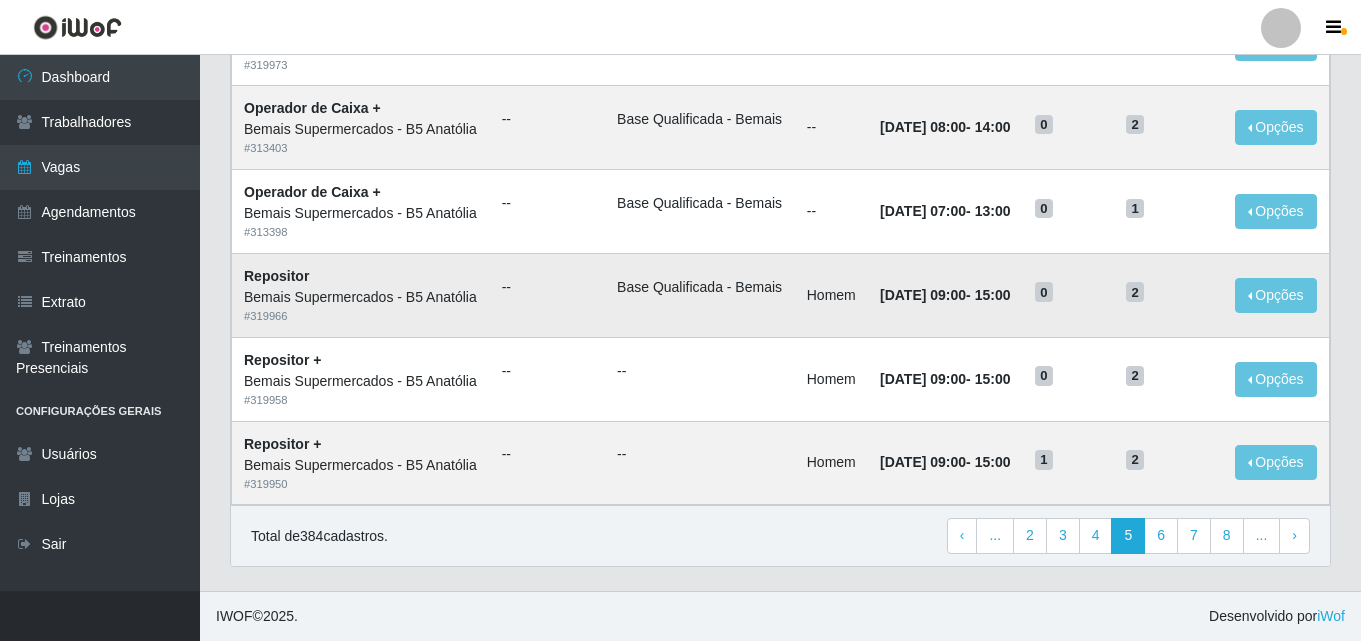 scroll, scrollTop: 1369, scrollLeft: 0, axis: vertical 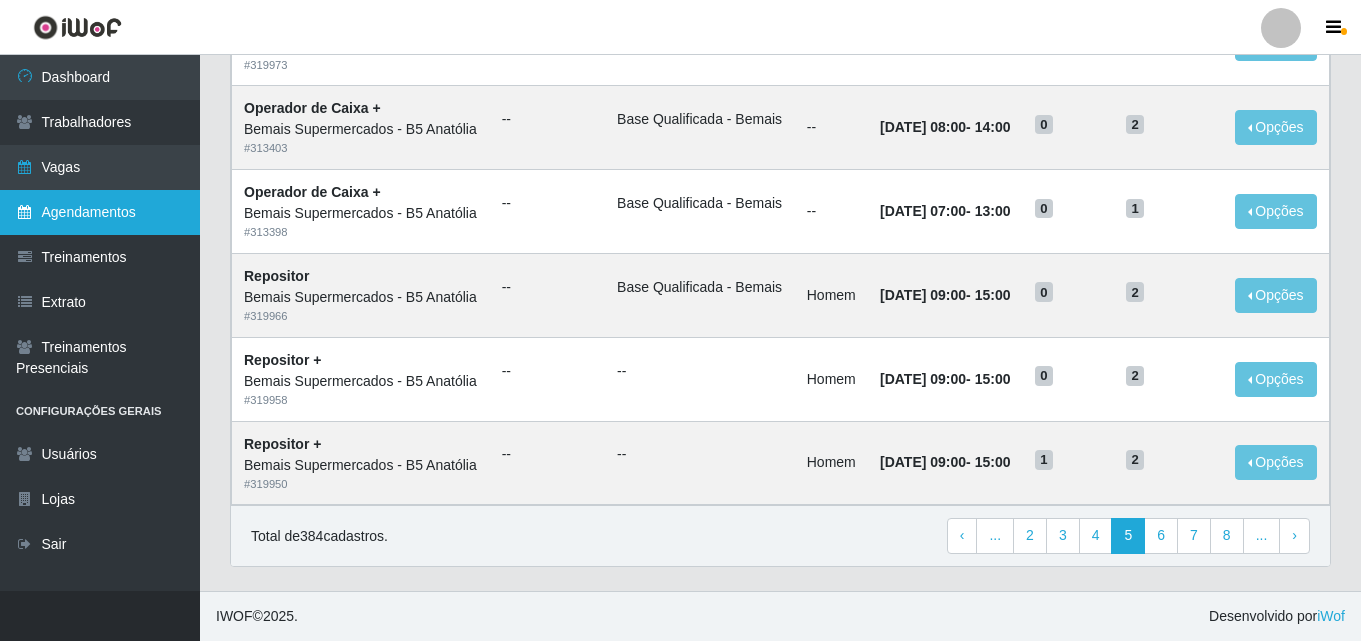 click on "Agendamentos" at bounding box center [100, 212] 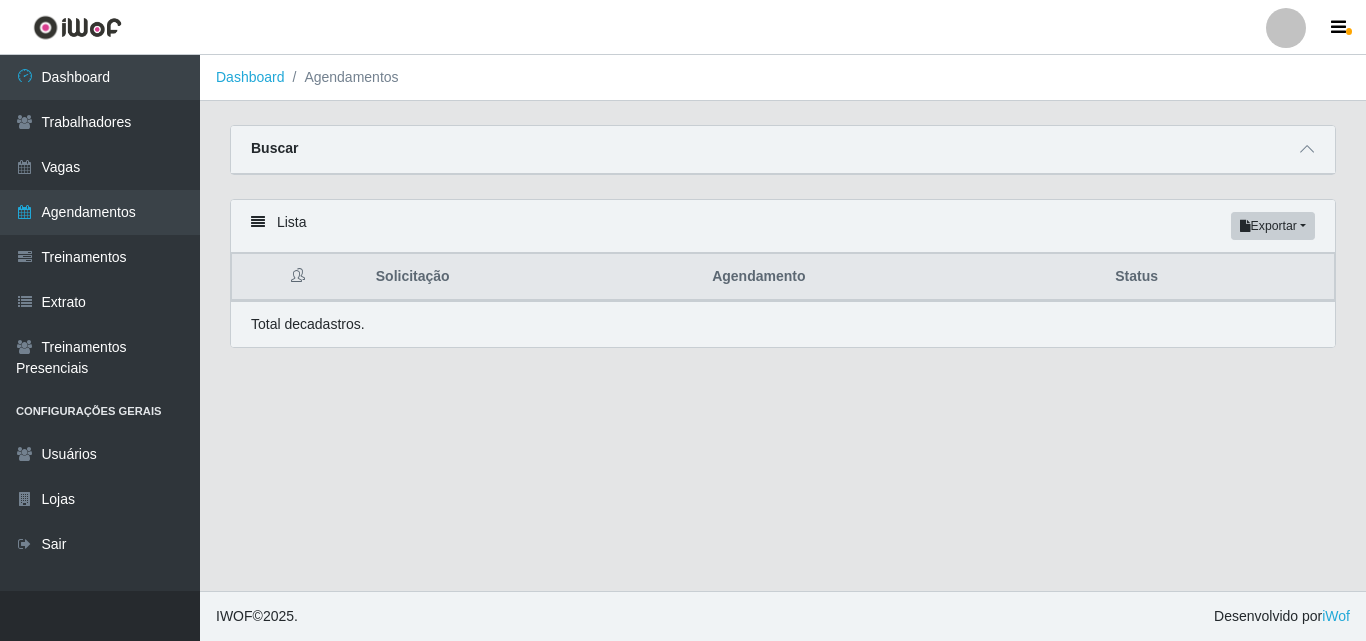 click at bounding box center [258, 222] 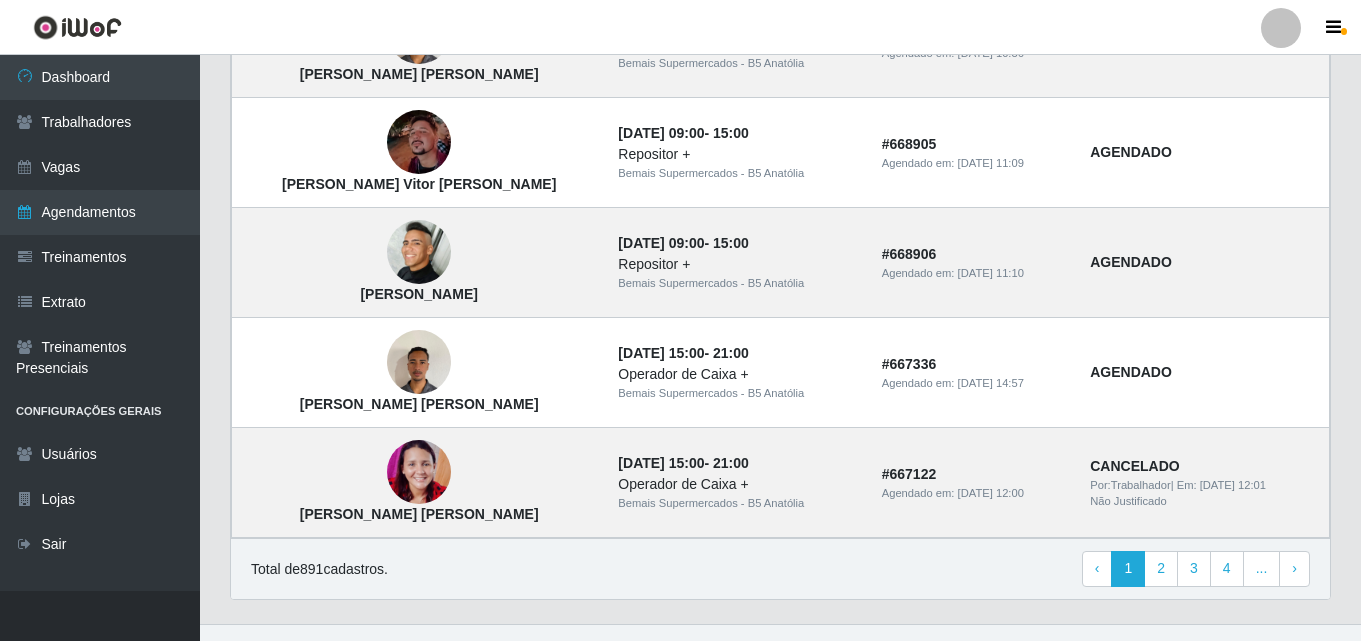 scroll, scrollTop: 1447, scrollLeft: 0, axis: vertical 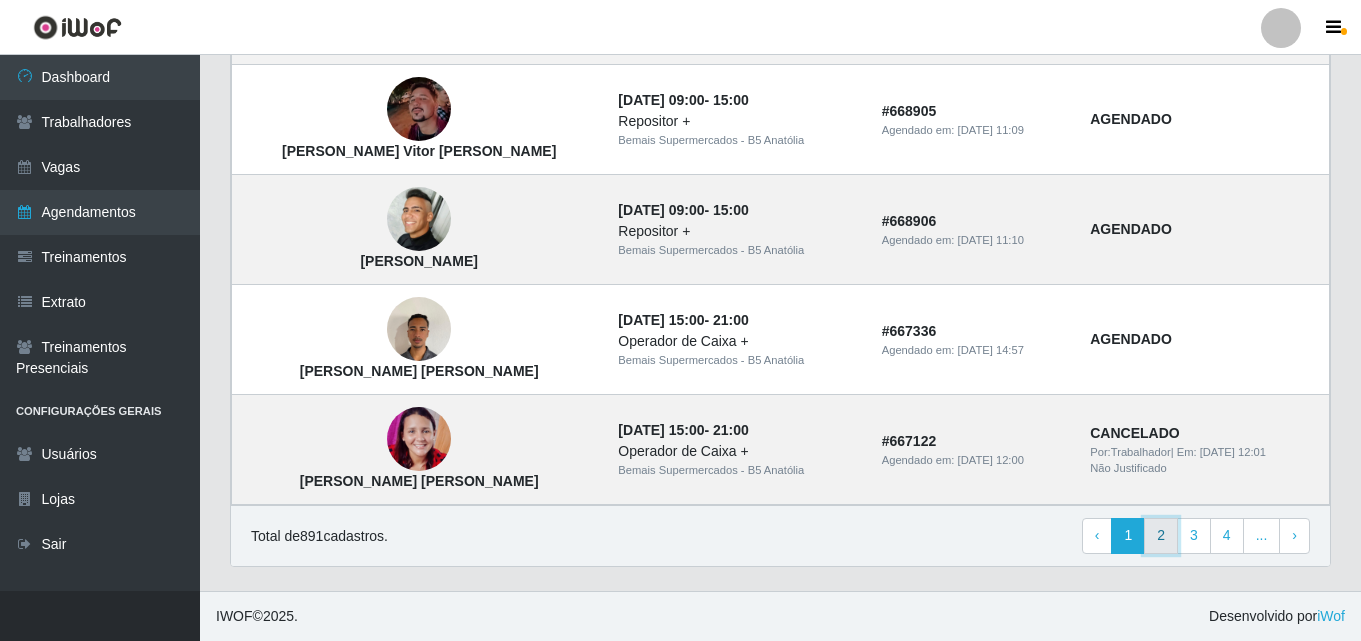 click on "2" at bounding box center (1161, 536) 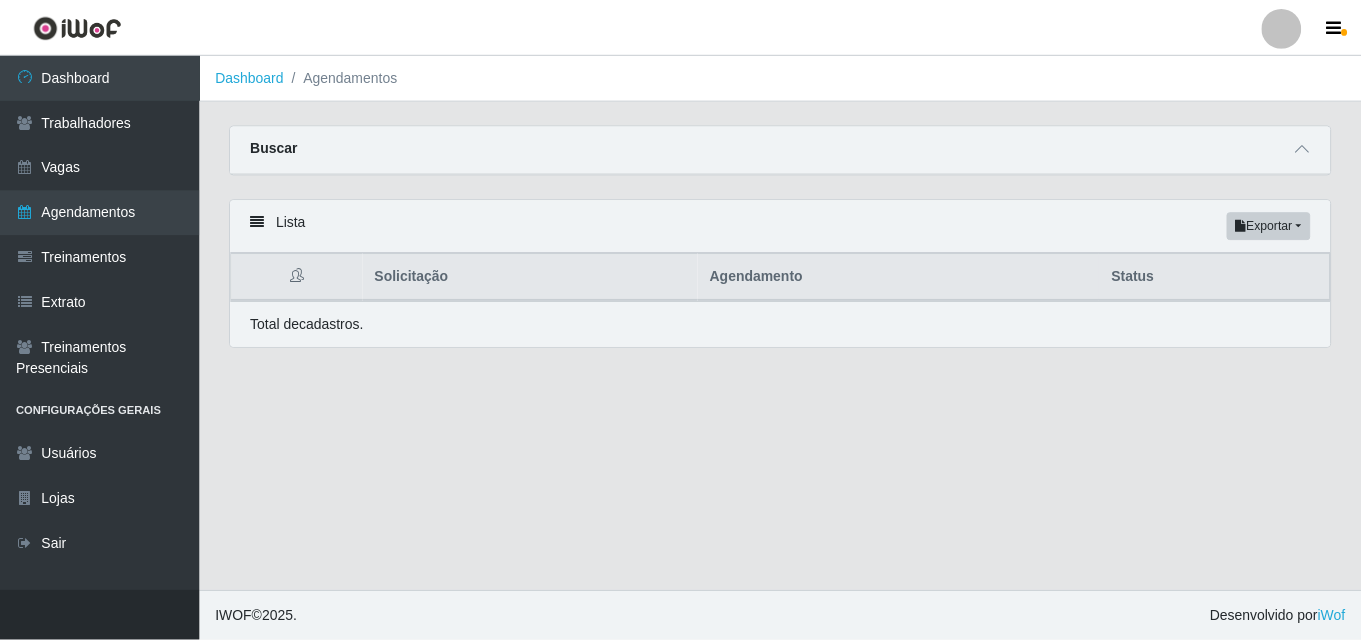 scroll, scrollTop: 0, scrollLeft: 0, axis: both 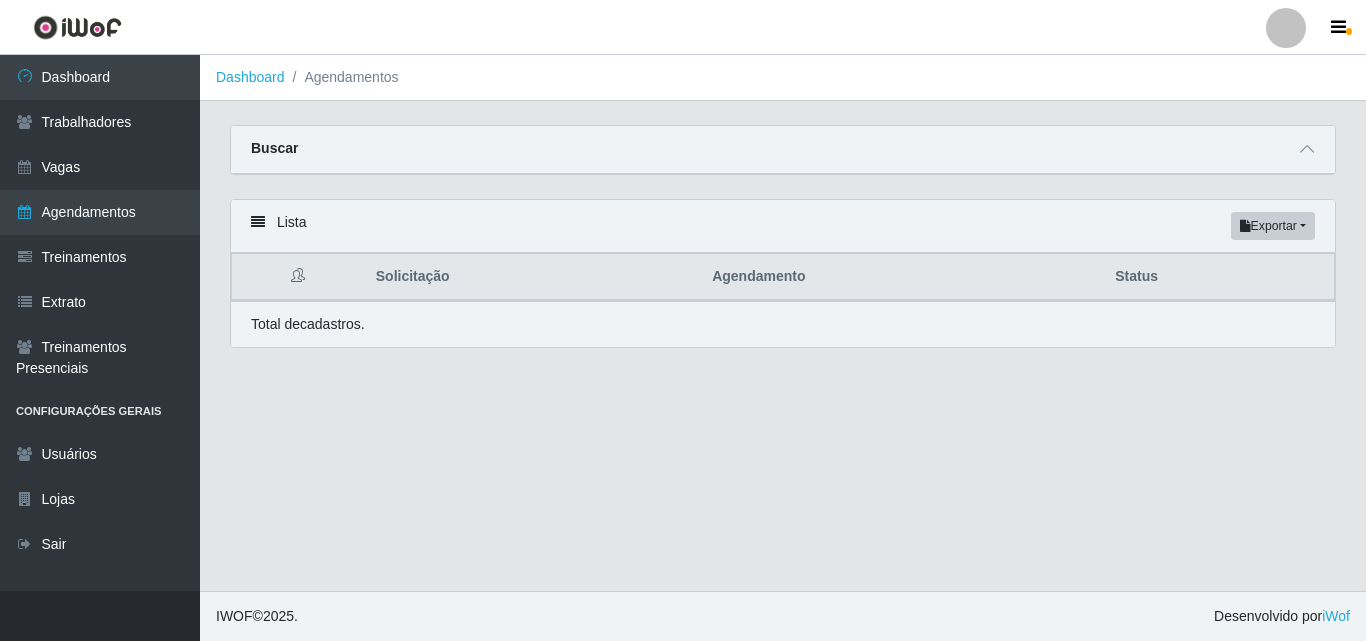 click at bounding box center [258, 222] 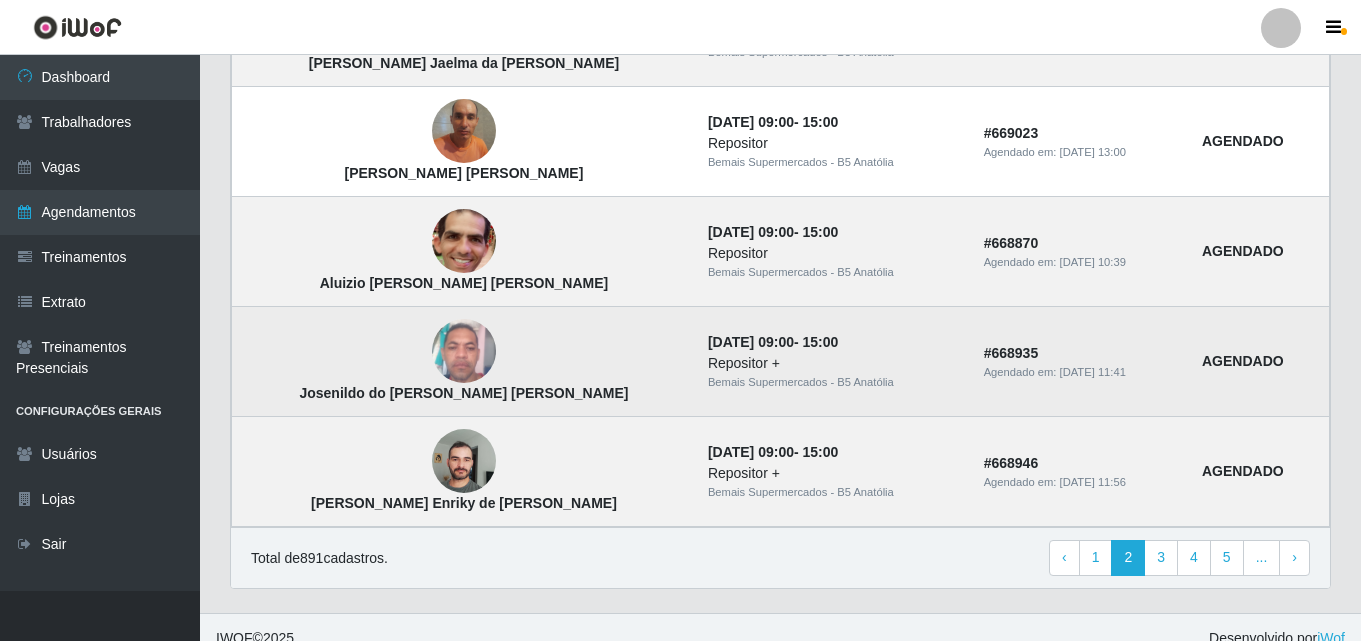 scroll, scrollTop: 1447, scrollLeft: 0, axis: vertical 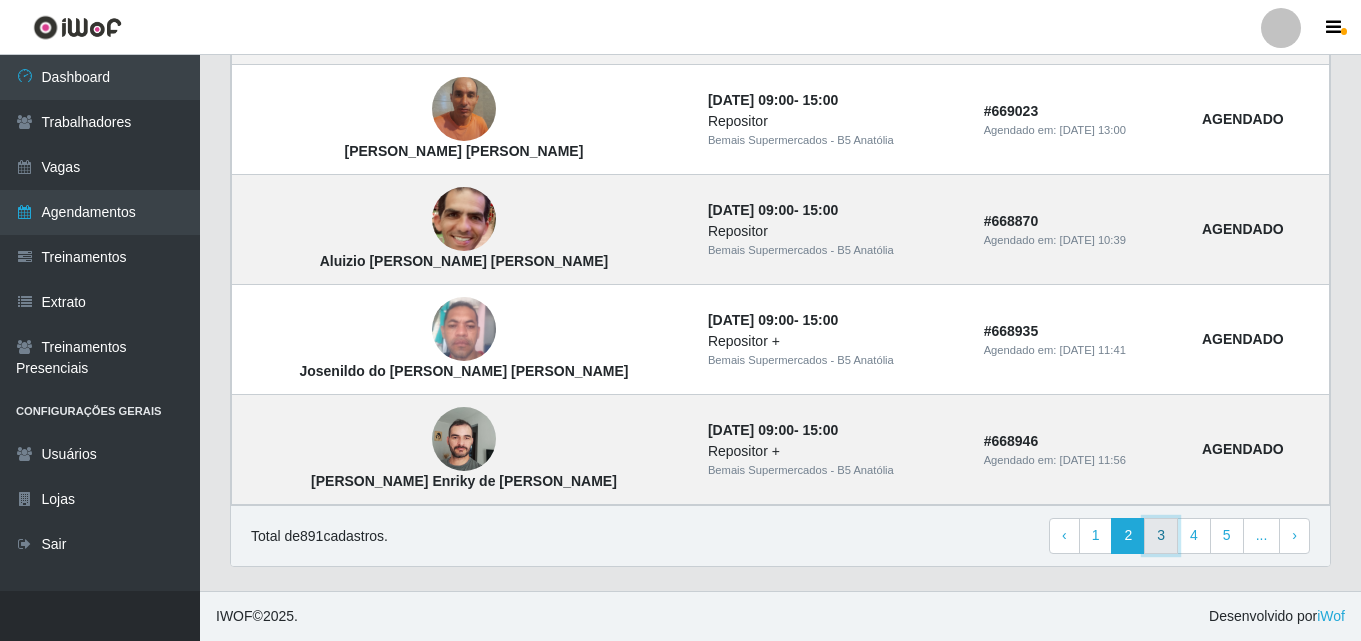 click on "3" at bounding box center (1161, 536) 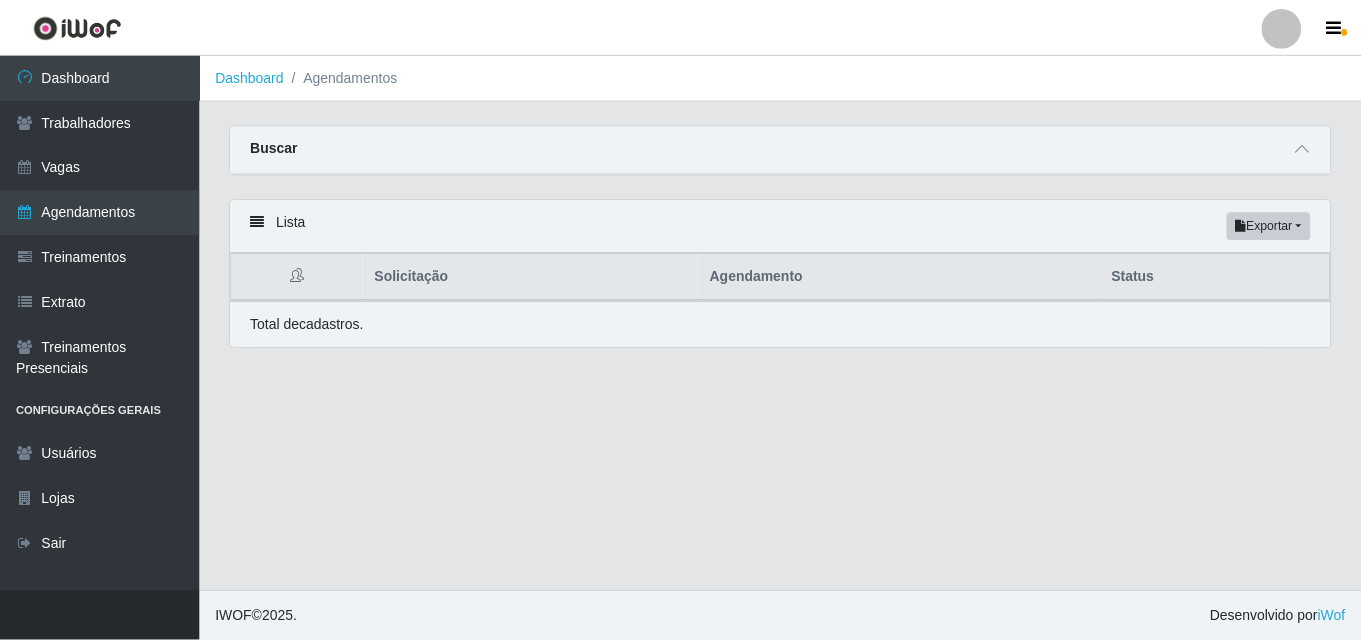 scroll, scrollTop: 0, scrollLeft: 0, axis: both 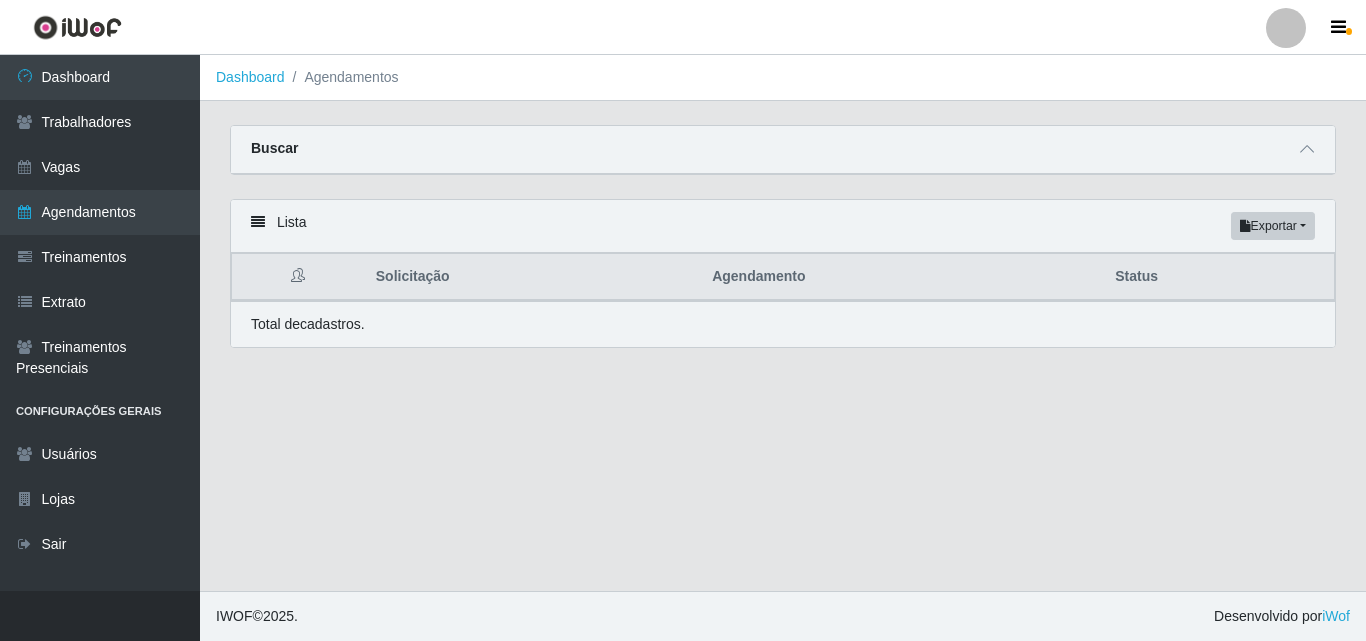 click at bounding box center [258, 222] 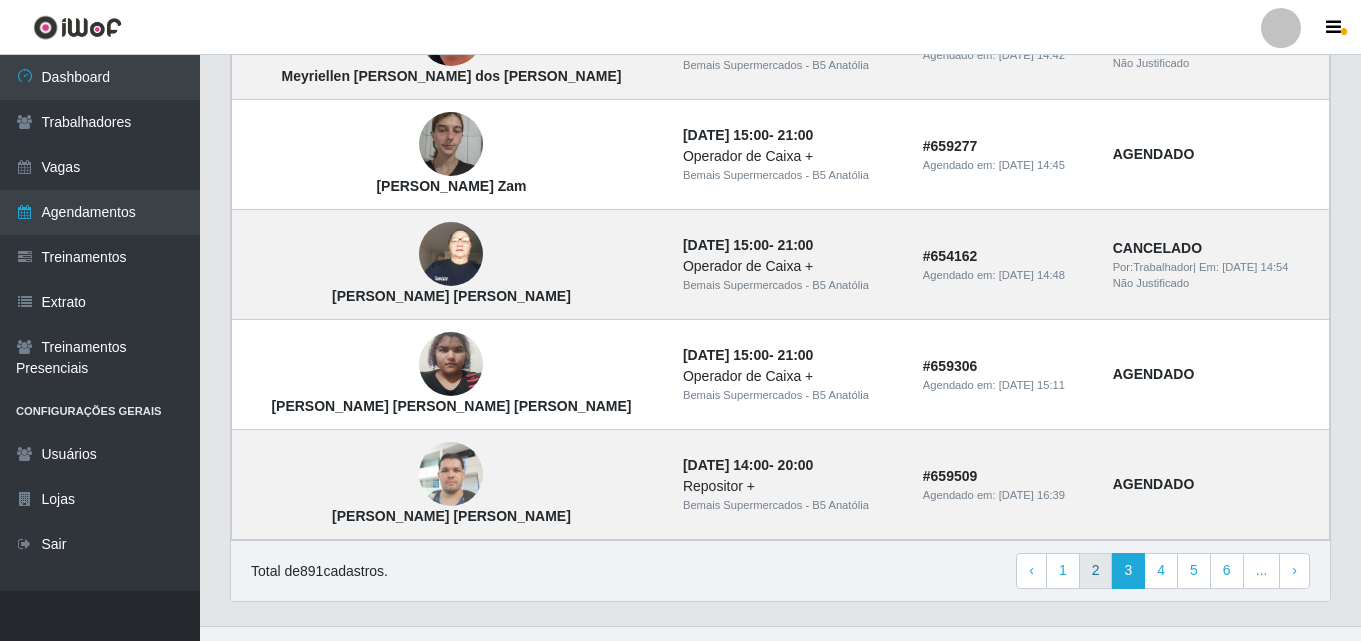 scroll, scrollTop: 1447, scrollLeft: 0, axis: vertical 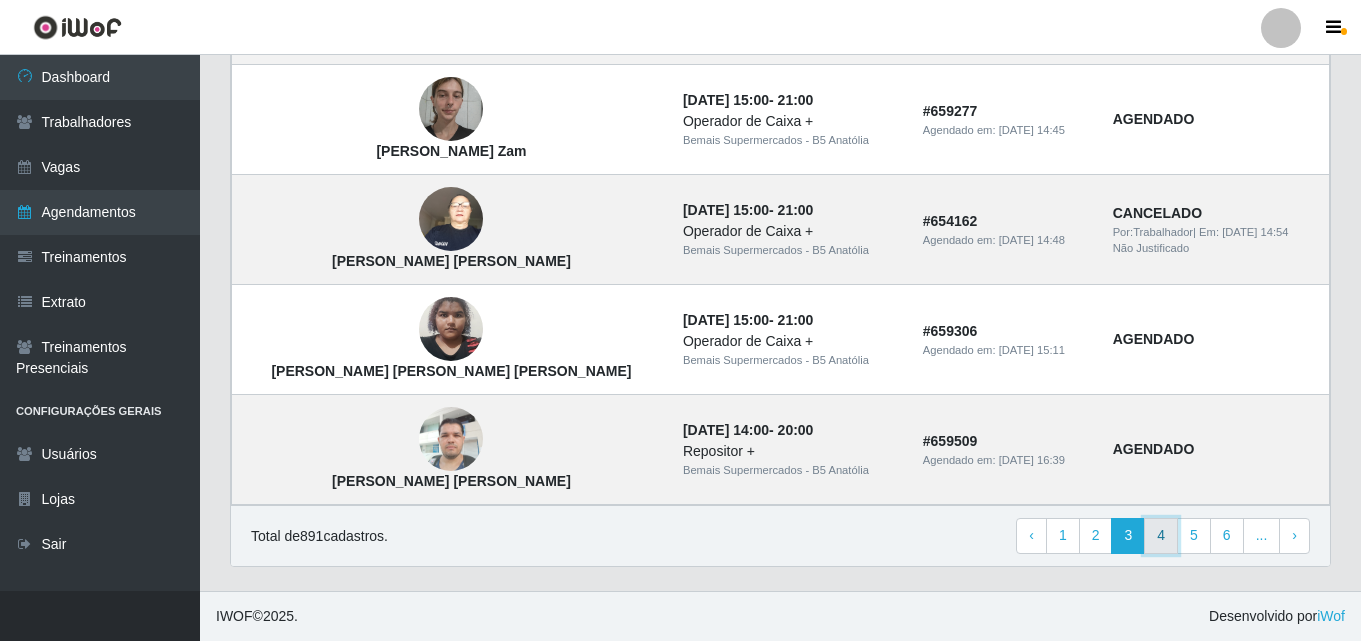 click on "4" at bounding box center (1161, 536) 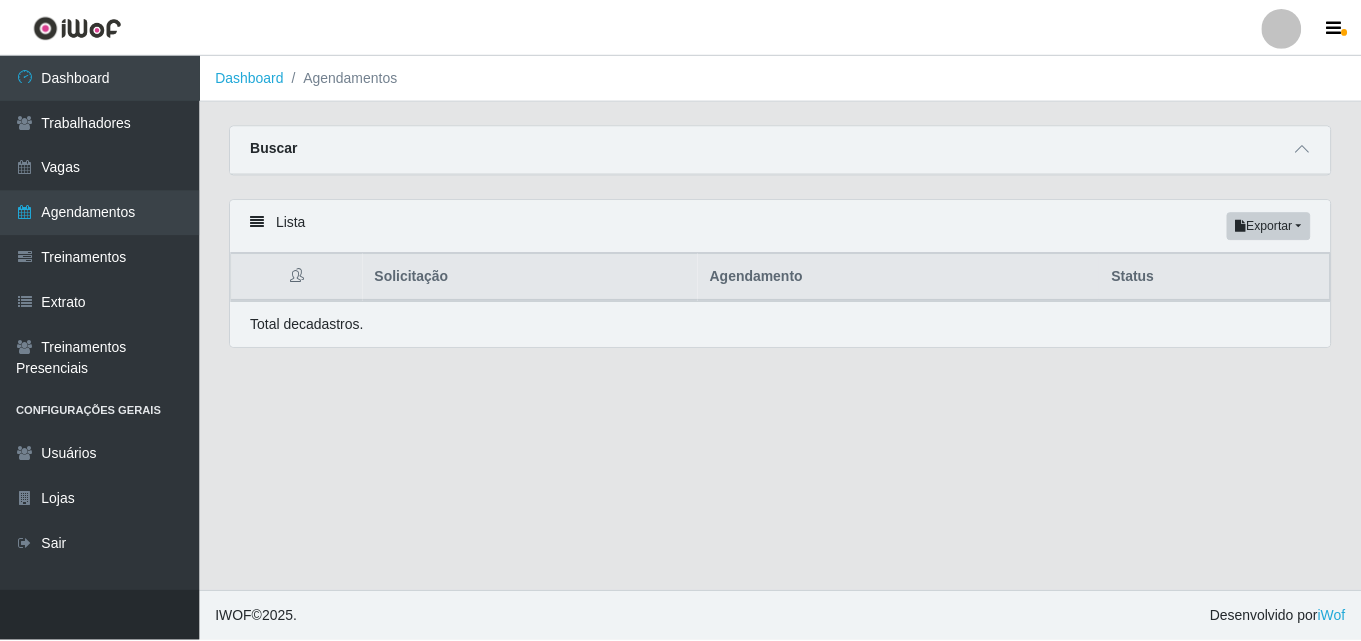 scroll, scrollTop: 0, scrollLeft: 0, axis: both 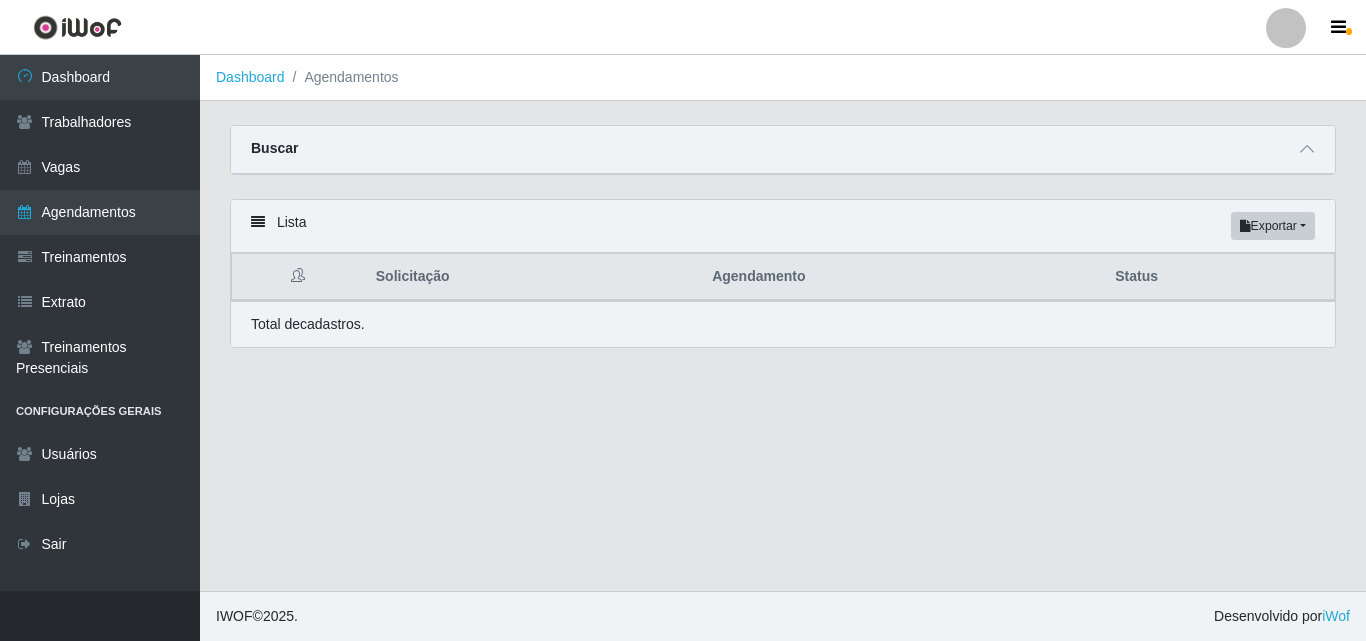 click at bounding box center [258, 222] 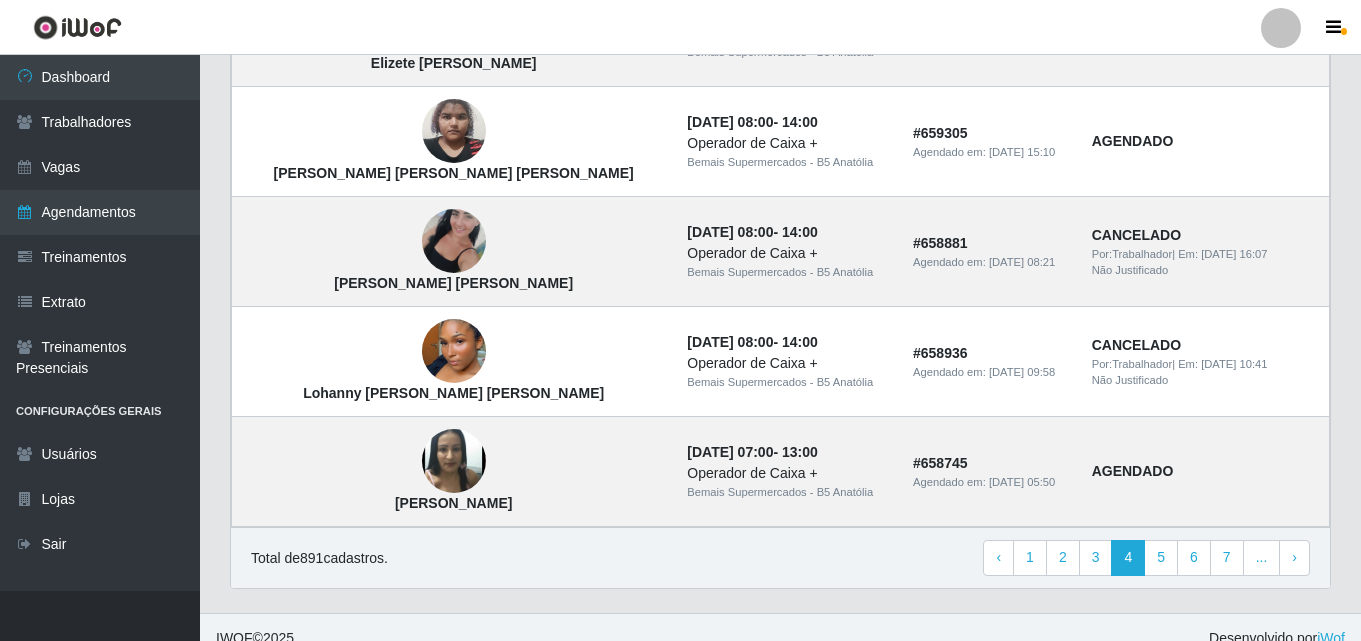 scroll, scrollTop: 1447, scrollLeft: 0, axis: vertical 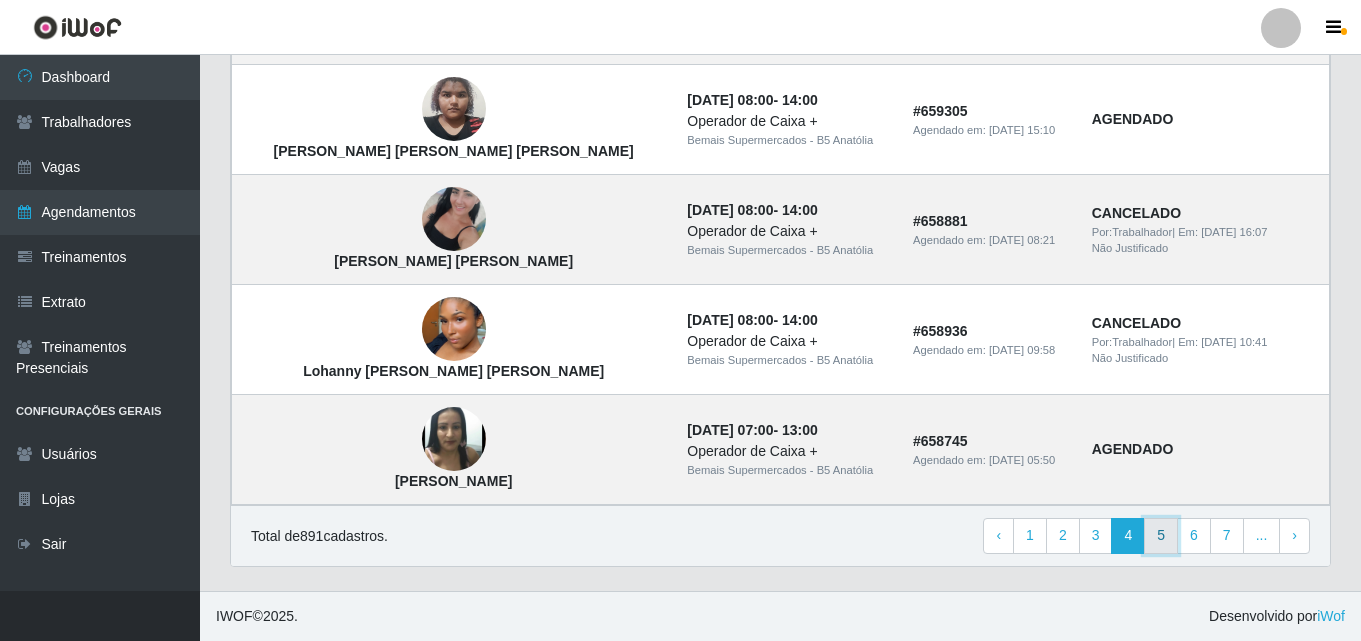 click on "5" at bounding box center (1161, 536) 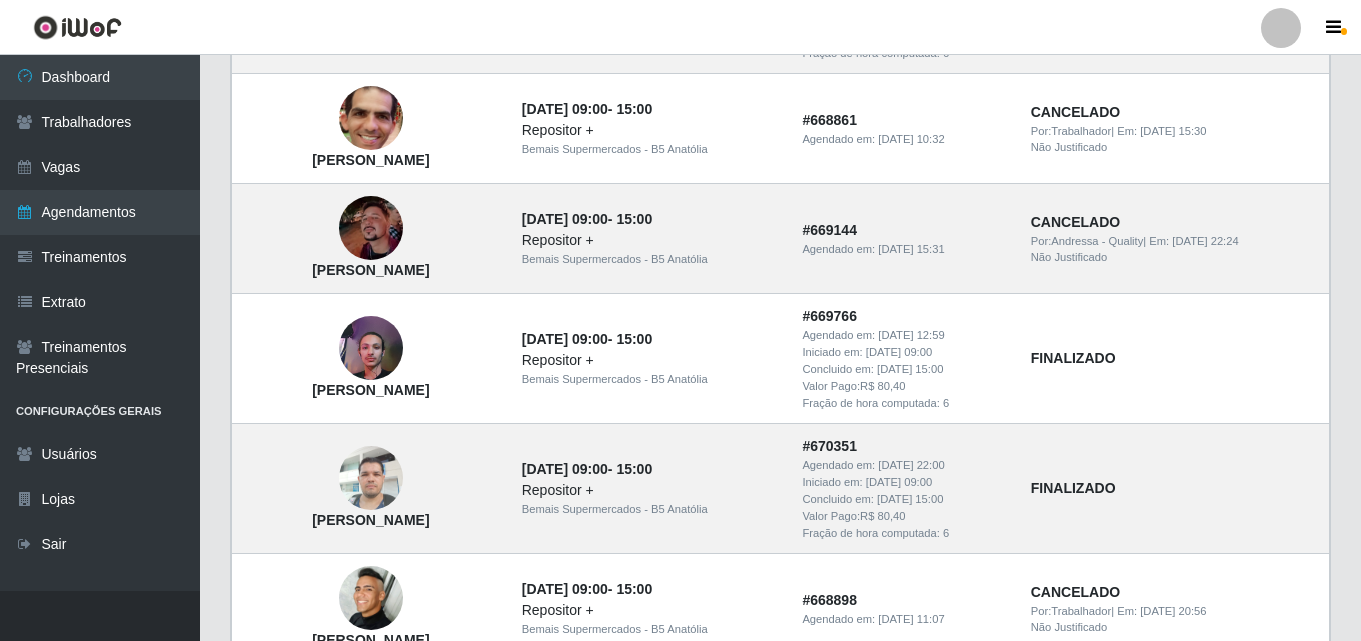 scroll, scrollTop: 1000, scrollLeft: 0, axis: vertical 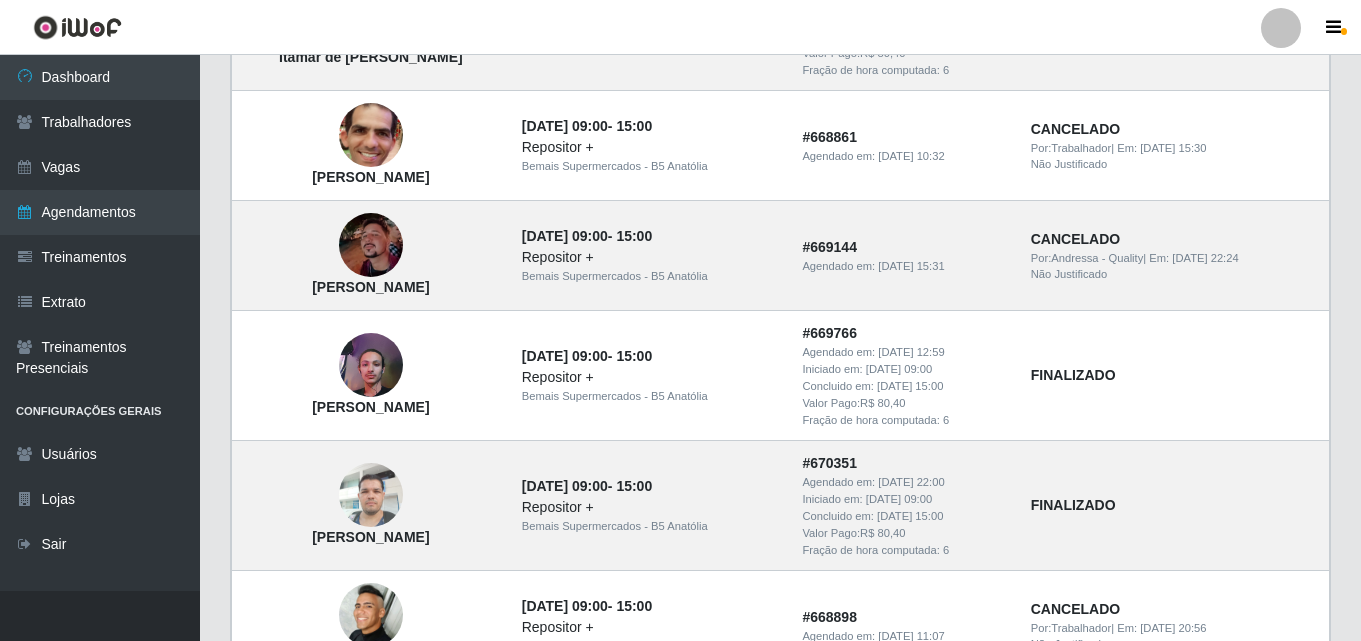 drag, startPoint x: 1072, startPoint y: 262, endPoint x: 1347, endPoint y: 498, distance: 362.3824 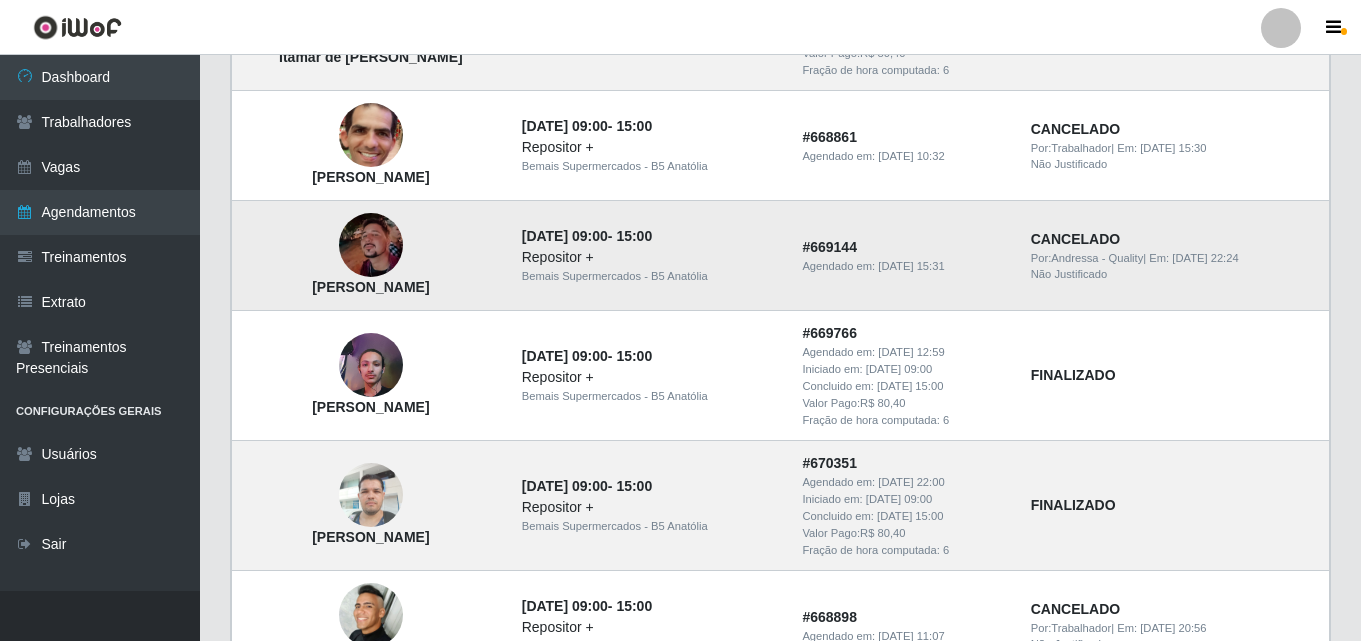 click at bounding box center (371, 245) 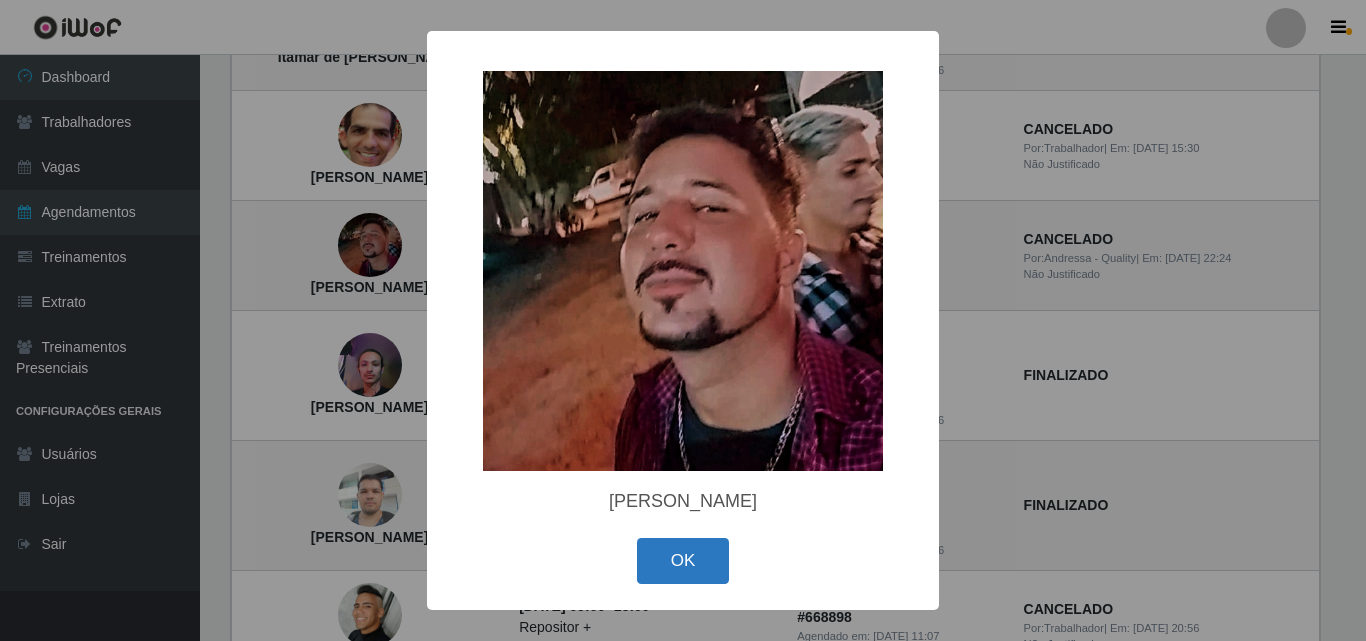 click on "OK" at bounding box center [683, 561] 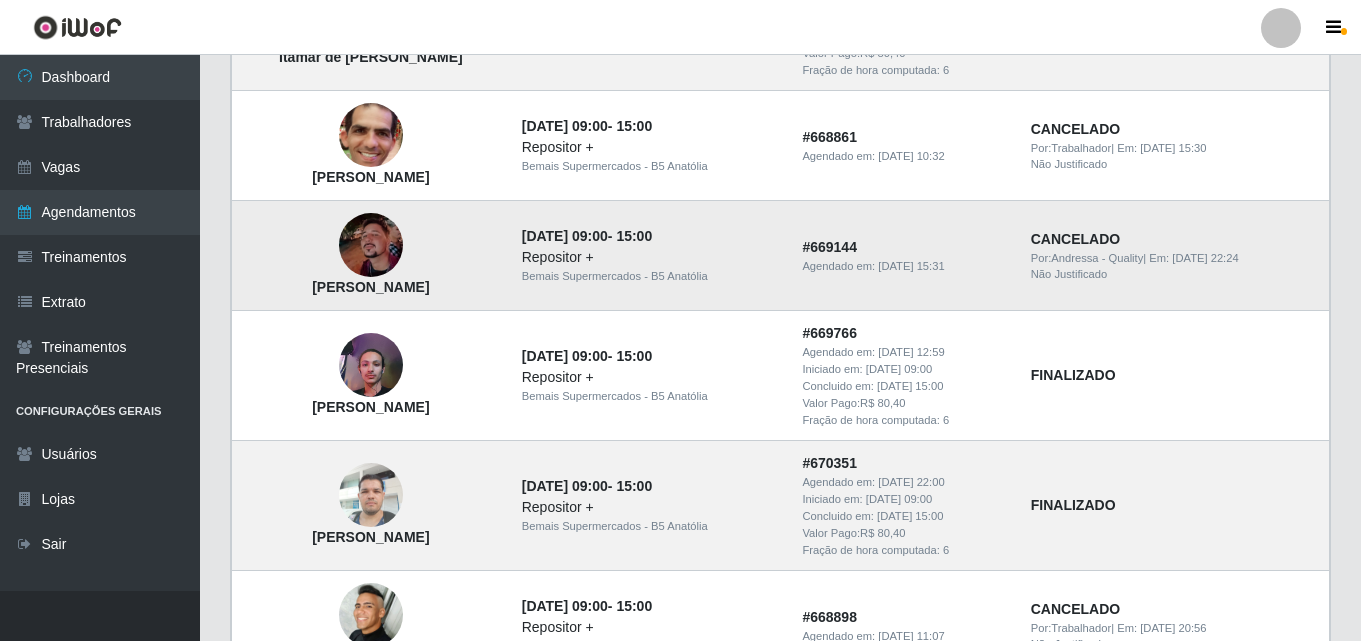 click on "[DATE] 09:00" at bounding box center [565, 236] 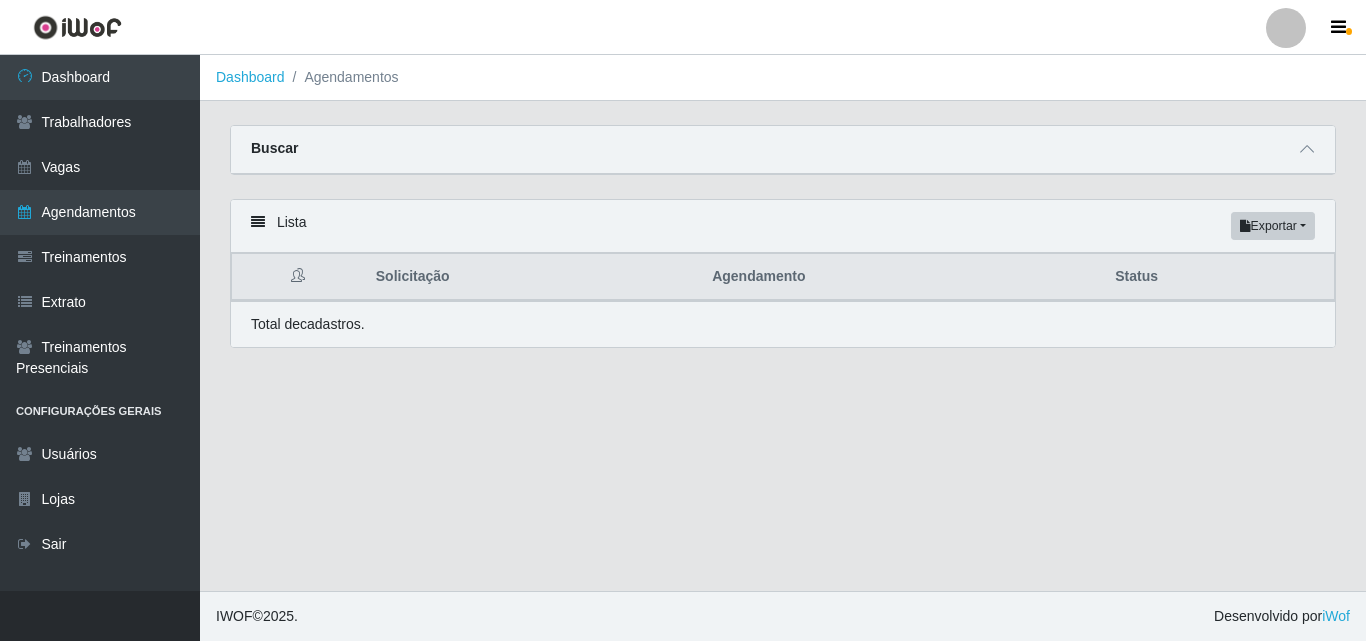 scroll, scrollTop: 0, scrollLeft: 0, axis: both 